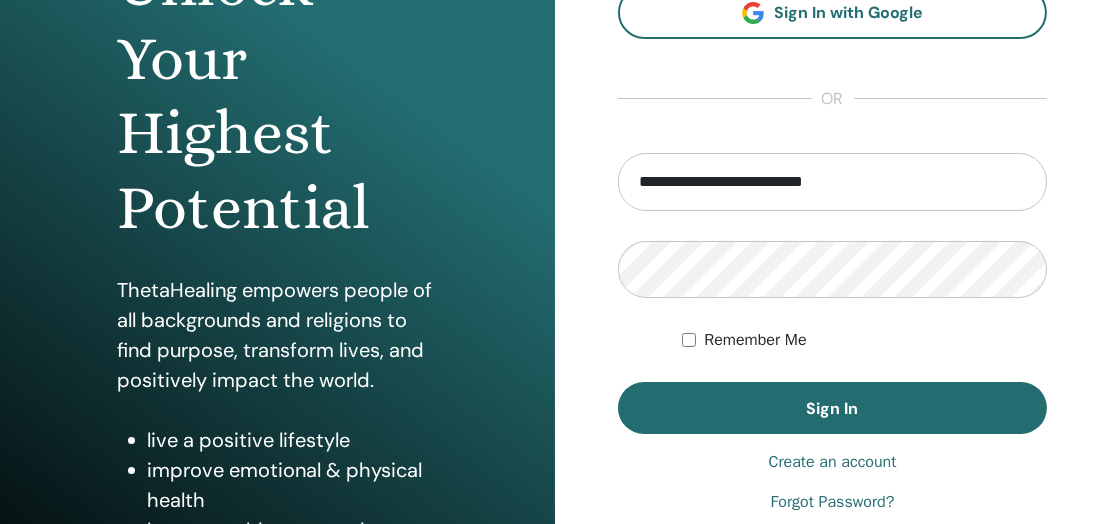 scroll, scrollTop: 315, scrollLeft: 0, axis: vertical 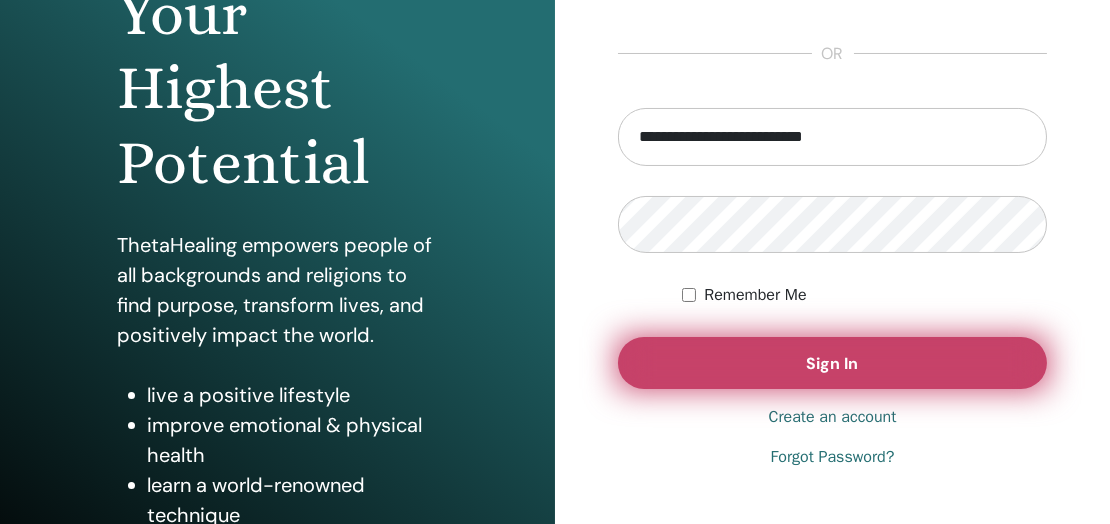 type on "**********" 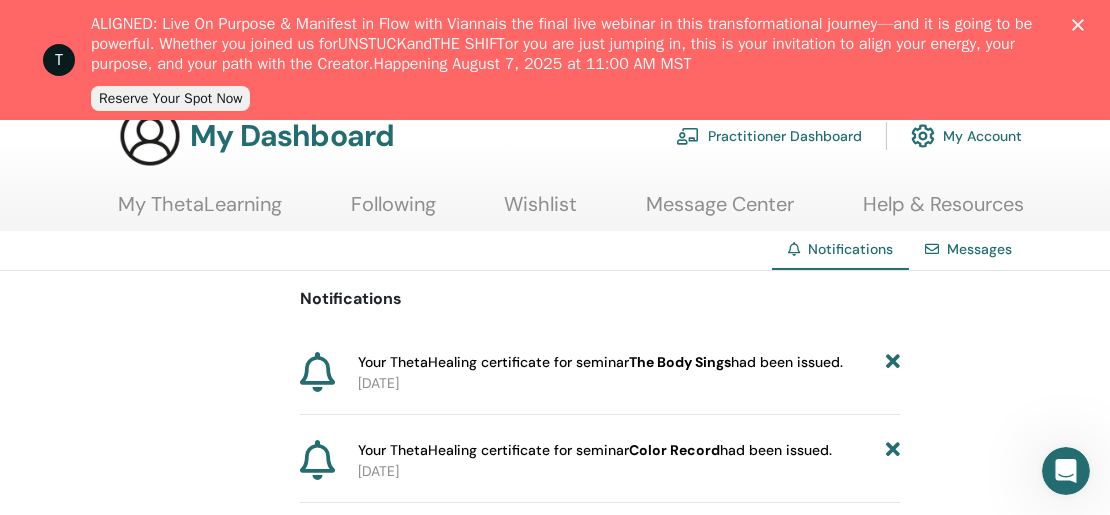 scroll, scrollTop: 0, scrollLeft: 0, axis: both 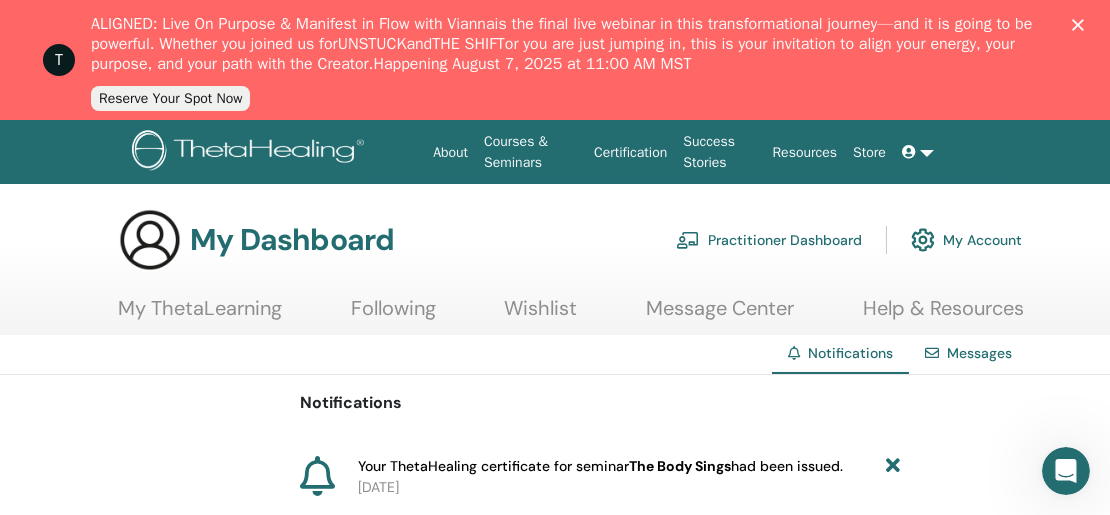 click on "Notifications" at bounding box center (850, 353) 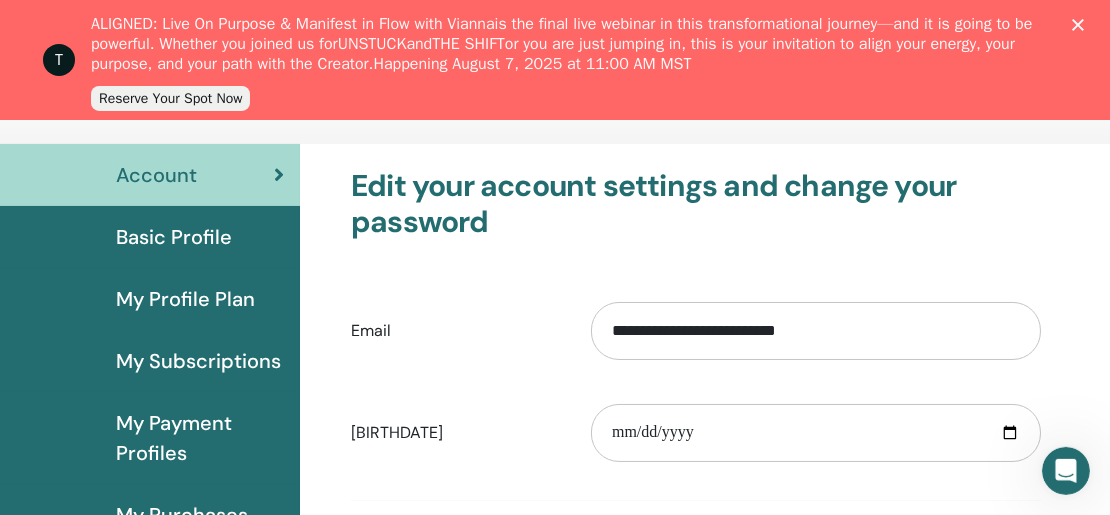 scroll, scrollTop: 254, scrollLeft: 0, axis: vertical 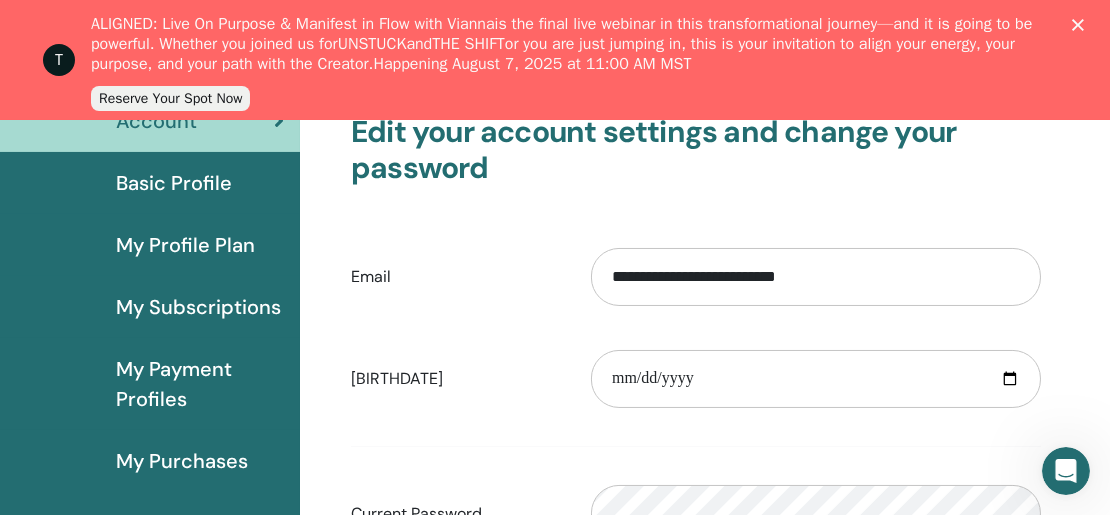click on "My Payment Profiles" at bounding box center [200, 384] 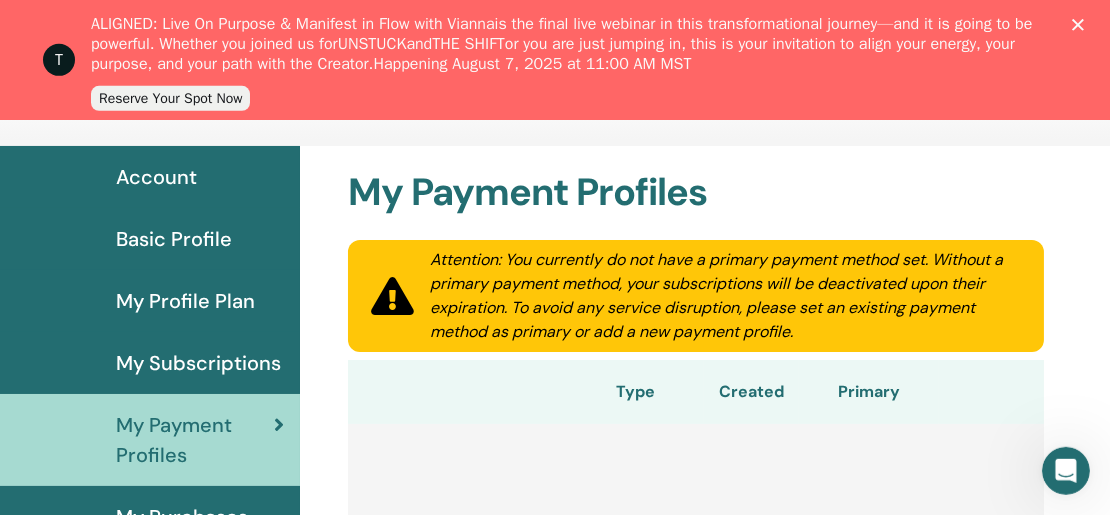 scroll, scrollTop: 149, scrollLeft: 0, axis: vertical 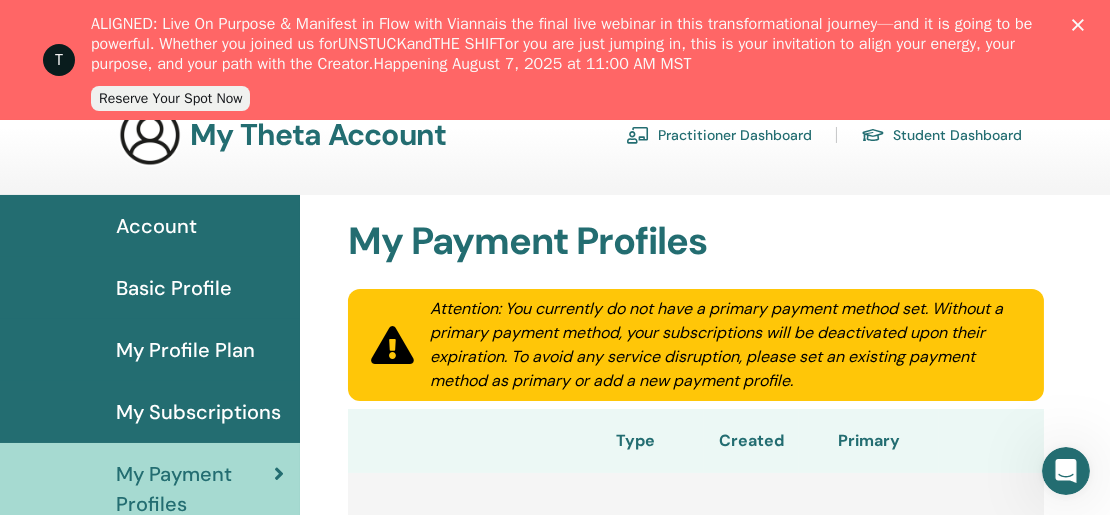 click on "Account" at bounding box center [156, 226] 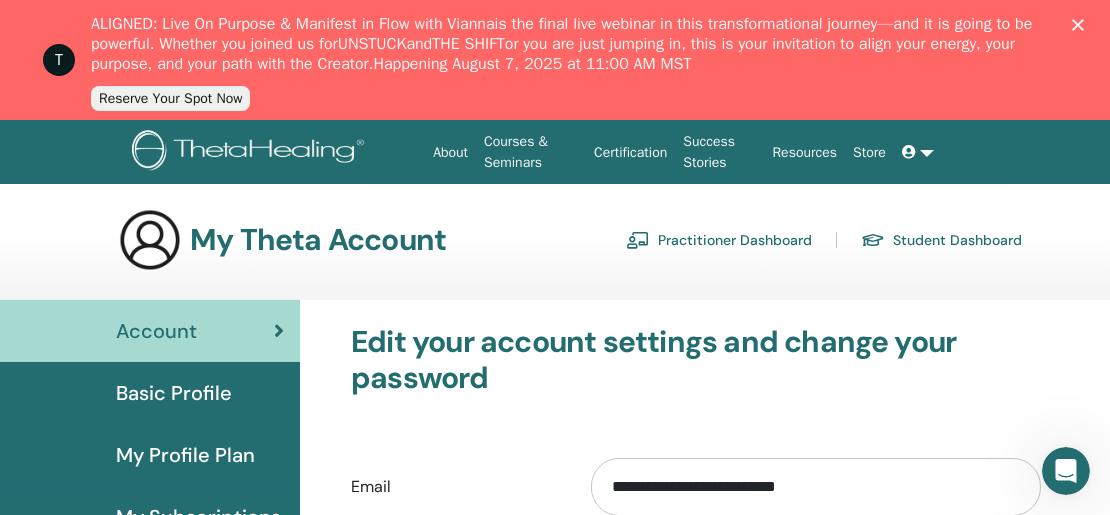 scroll, scrollTop: 0, scrollLeft: 0, axis: both 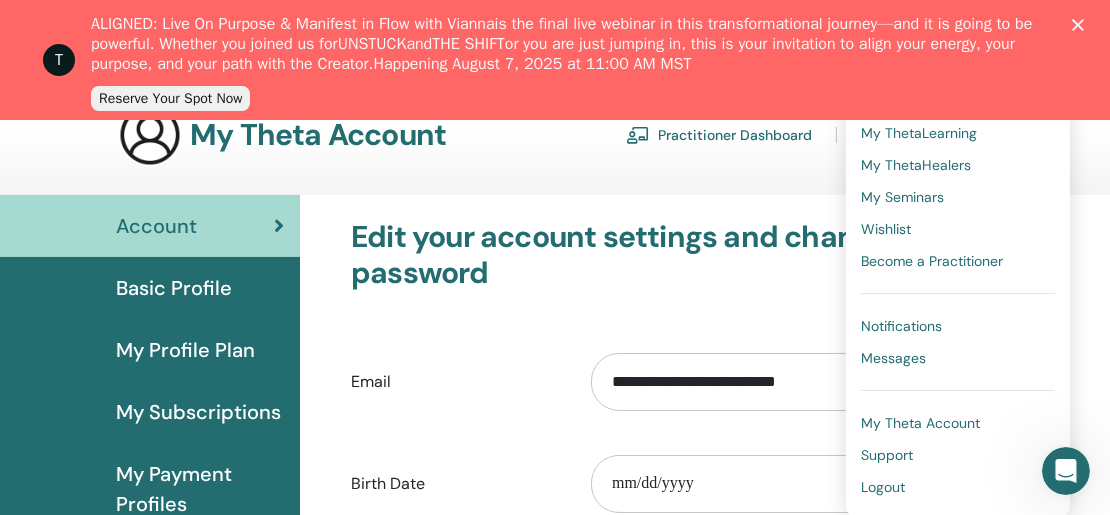 click on "**********" at bounding box center [696, 575] 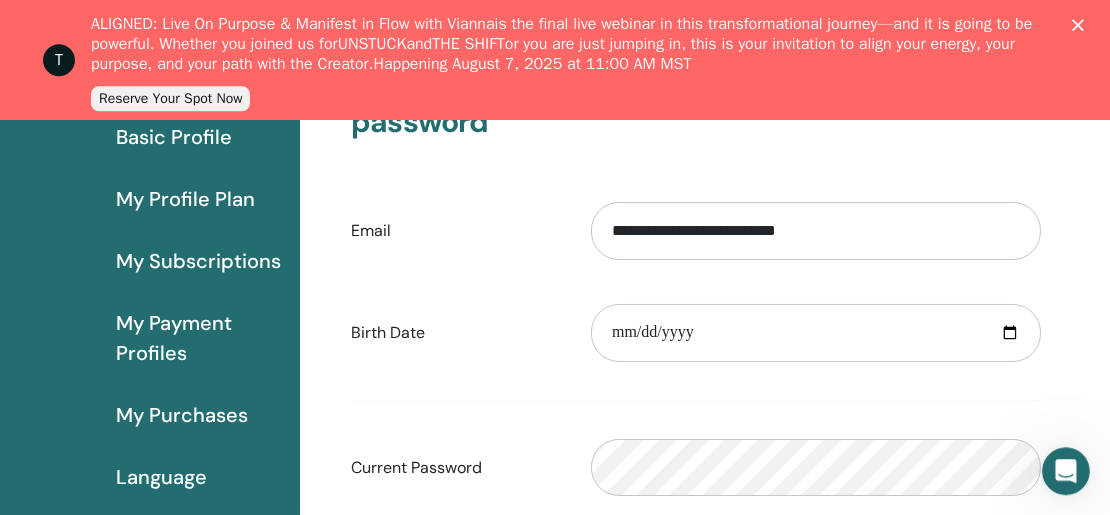 scroll, scrollTop: 254, scrollLeft: 0, axis: vertical 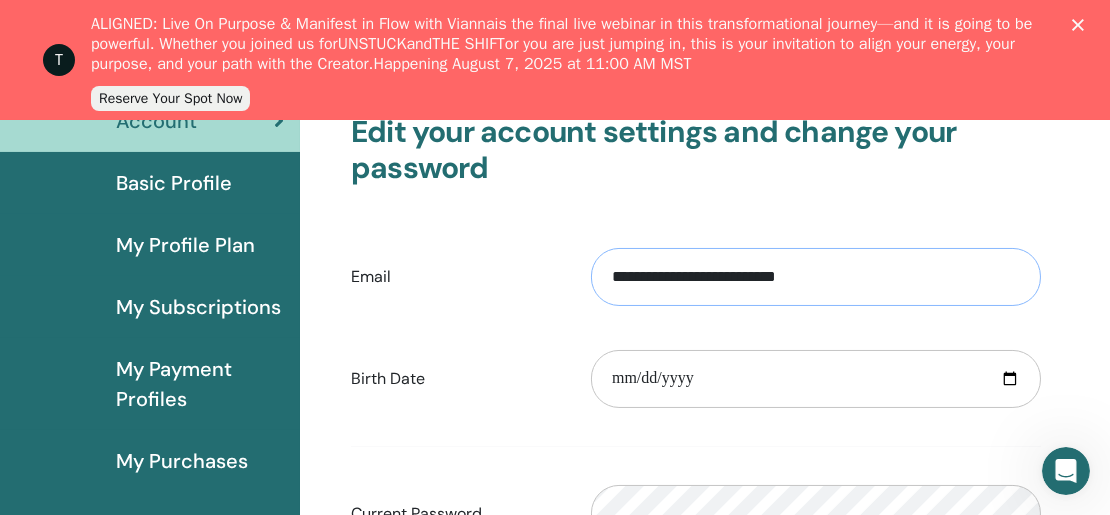 drag, startPoint x: 610, startPoint y: 278, endPoint x: 901, endPoint y: 292, distance: 291.33658 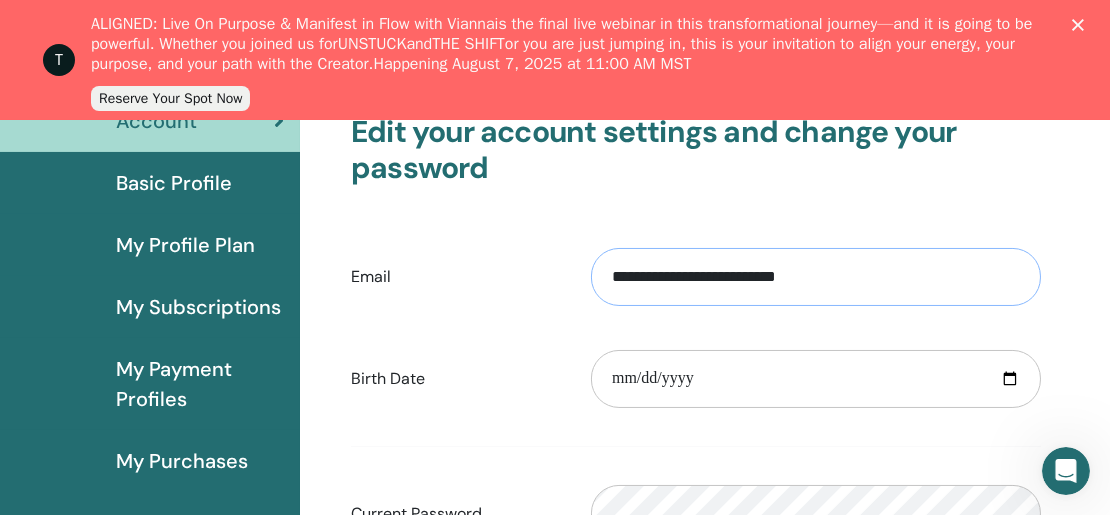 click on "**********" at bounding box center (816, 277) 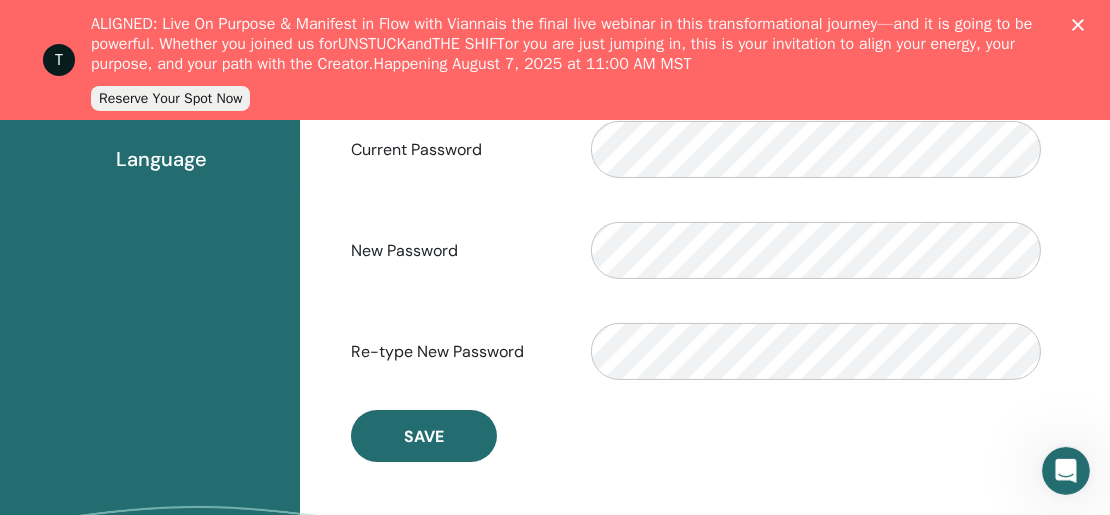 scroll, scrollTop: 674, scrollLeft: 0, axis: vertical 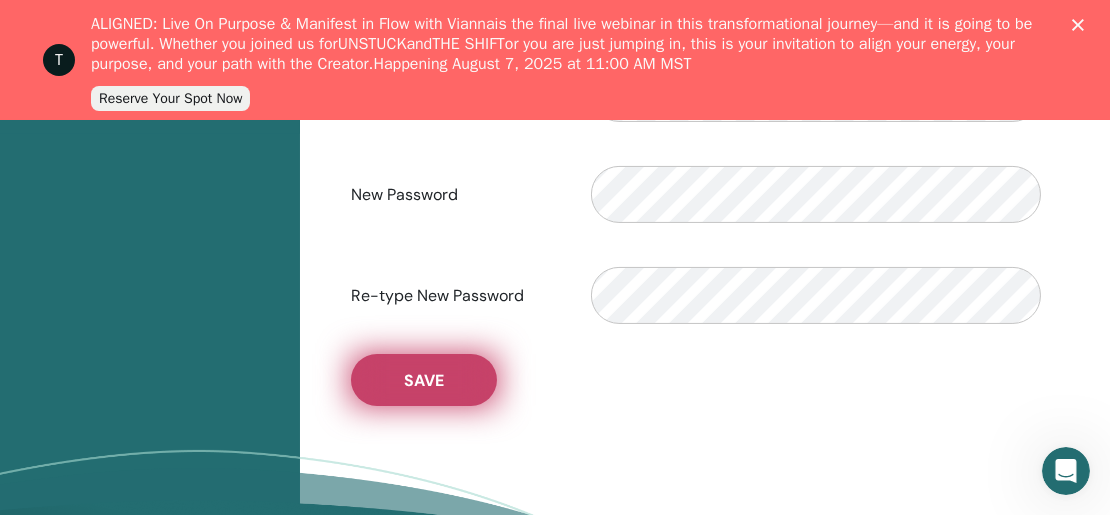 type on "**********" 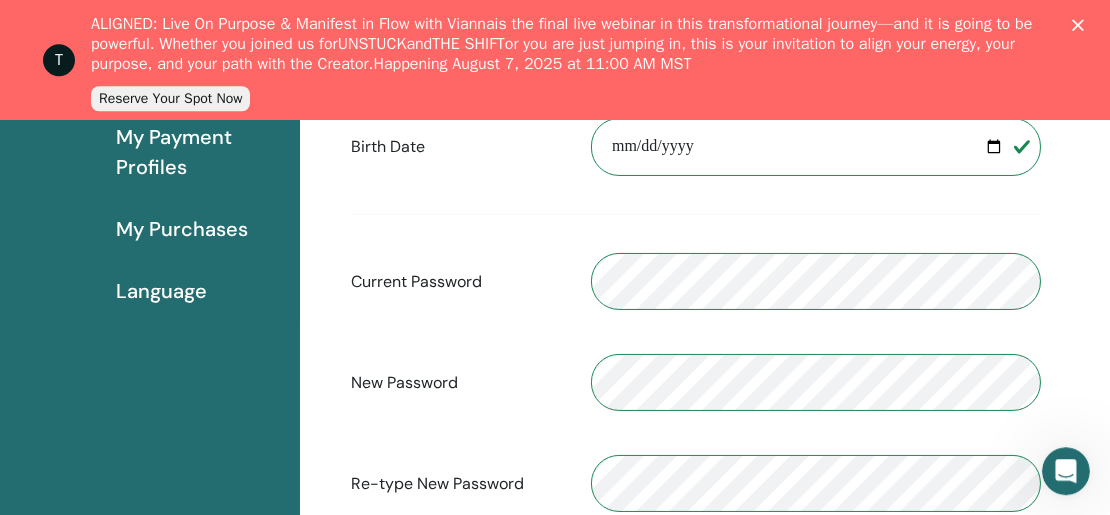 scroll, scrollTop: 569, scrollLeft: 0, axis: vertical 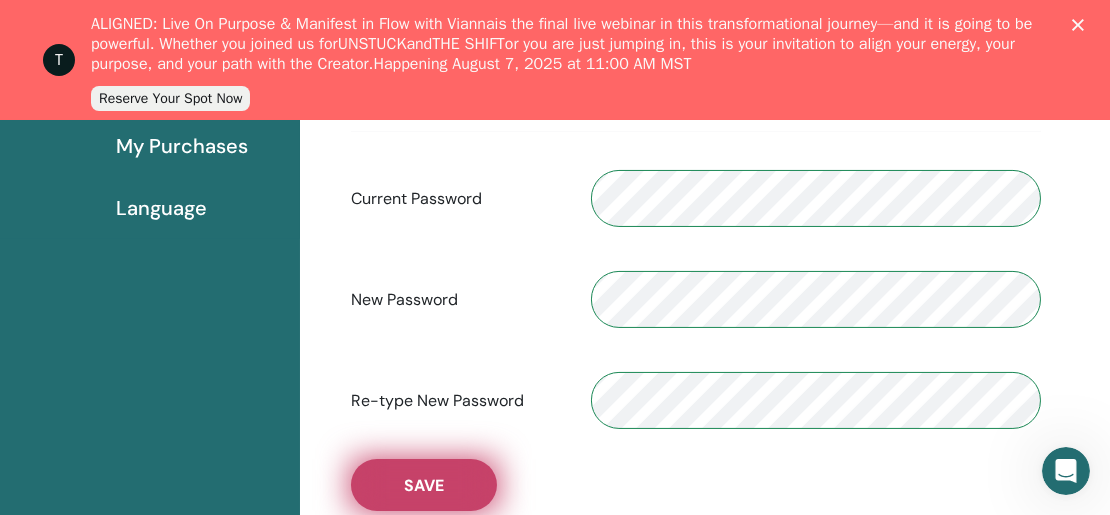 click on "Save" at bounding box center (424, 485) 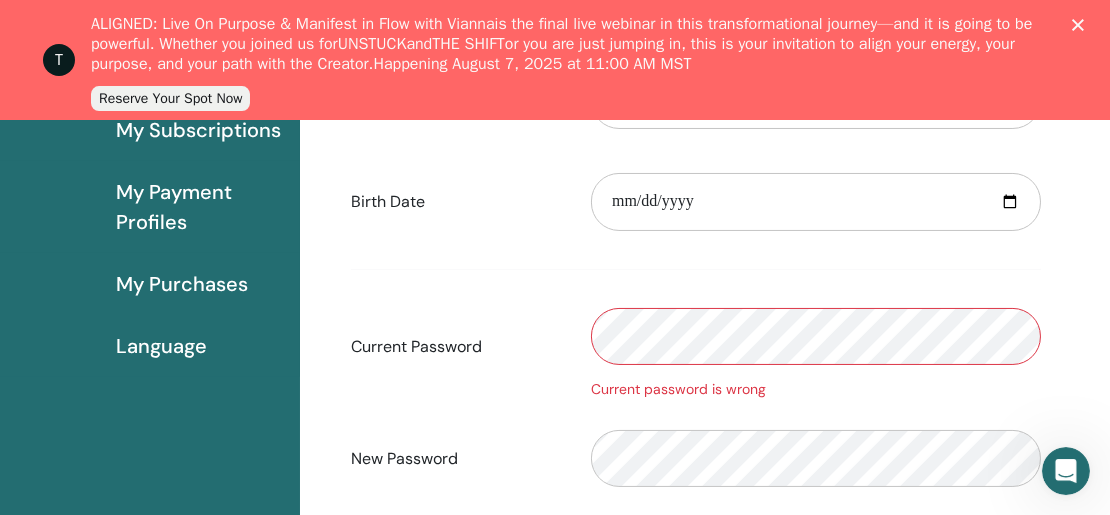 scroll, scrollTop: 464, scrollLeft: 0, axis: vertical 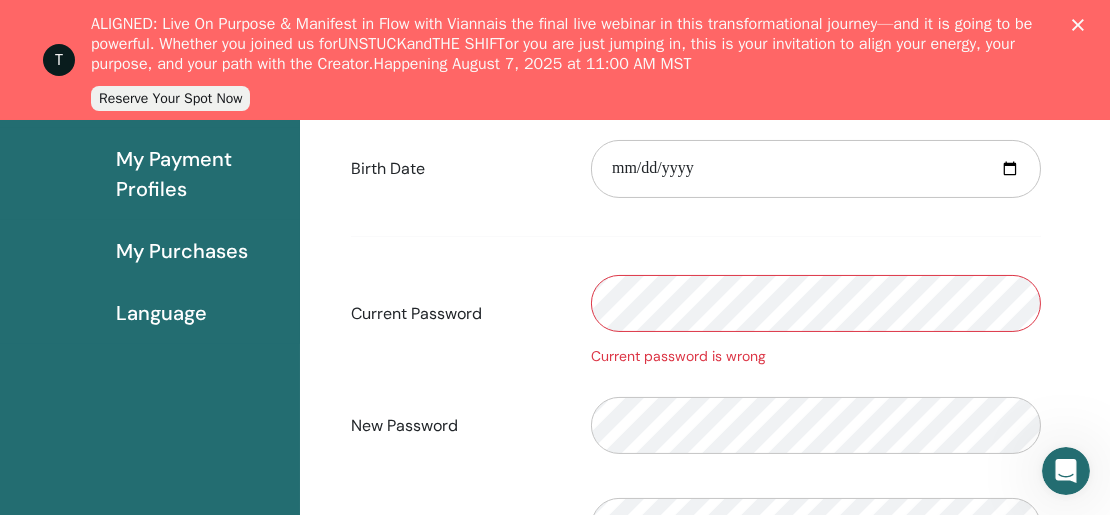 click on "**********" at bounding box center (696, 296) 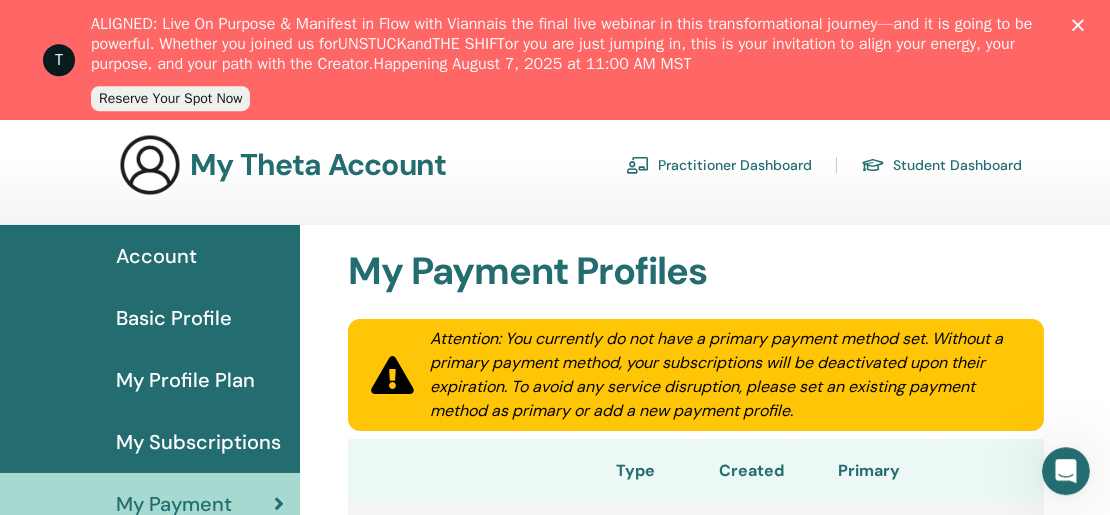 scroll, scrollTop: 0, scrollLeft: 0, axis: both 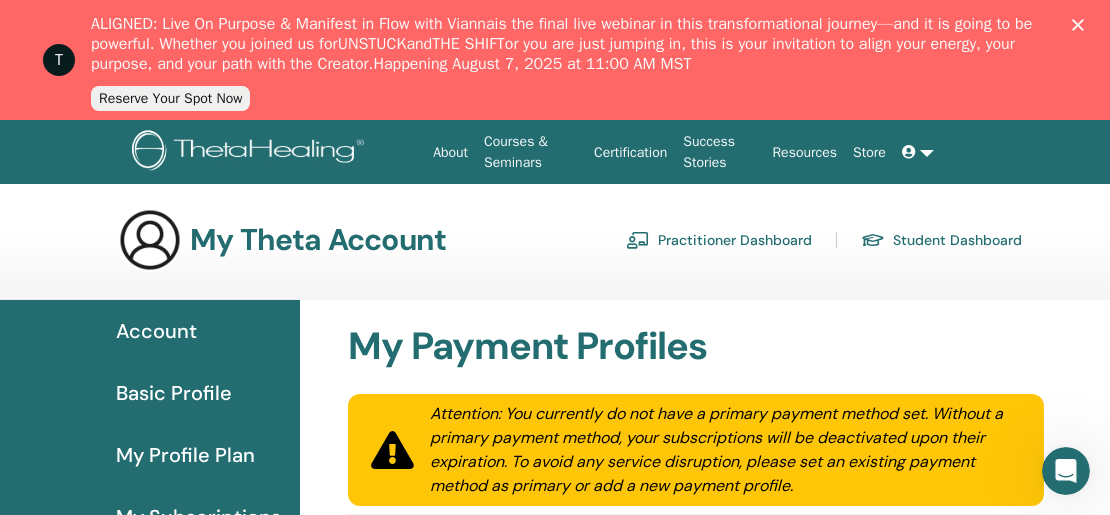 click at bounding box center (918, 152) 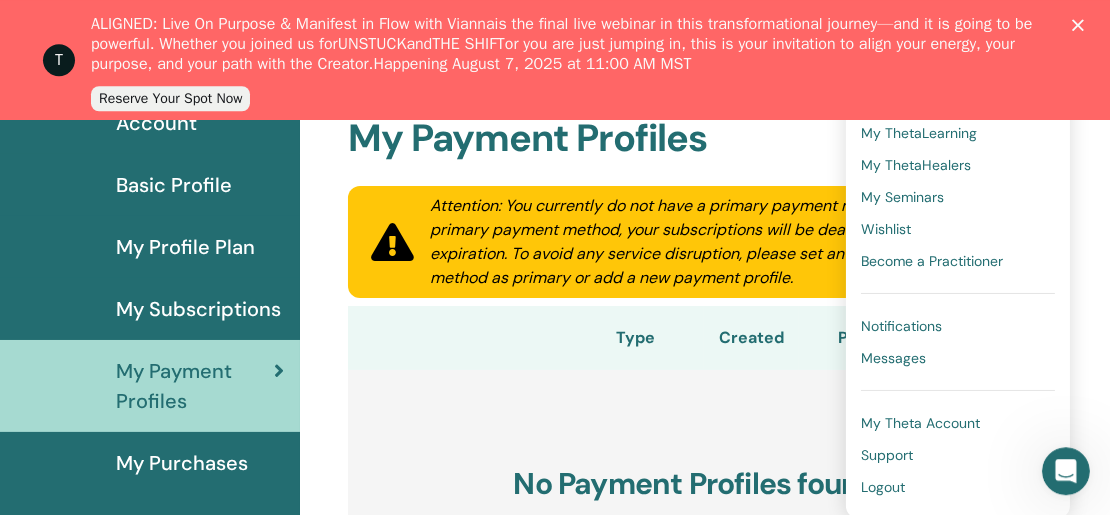 scroll, scrollTop: 254, scrollLeft: 0, axis: vertical 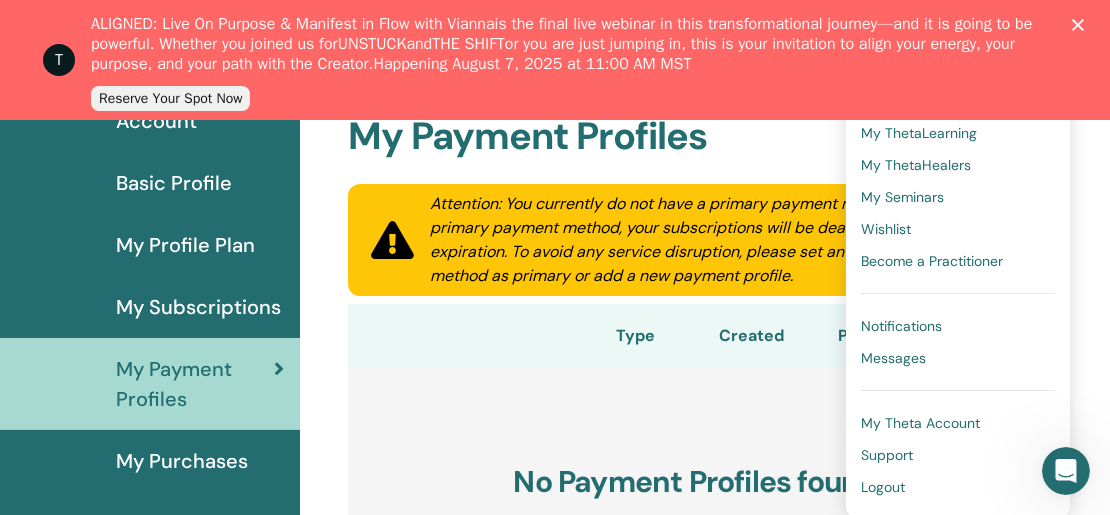 click on "Logout" at bounding box center (958, 487) 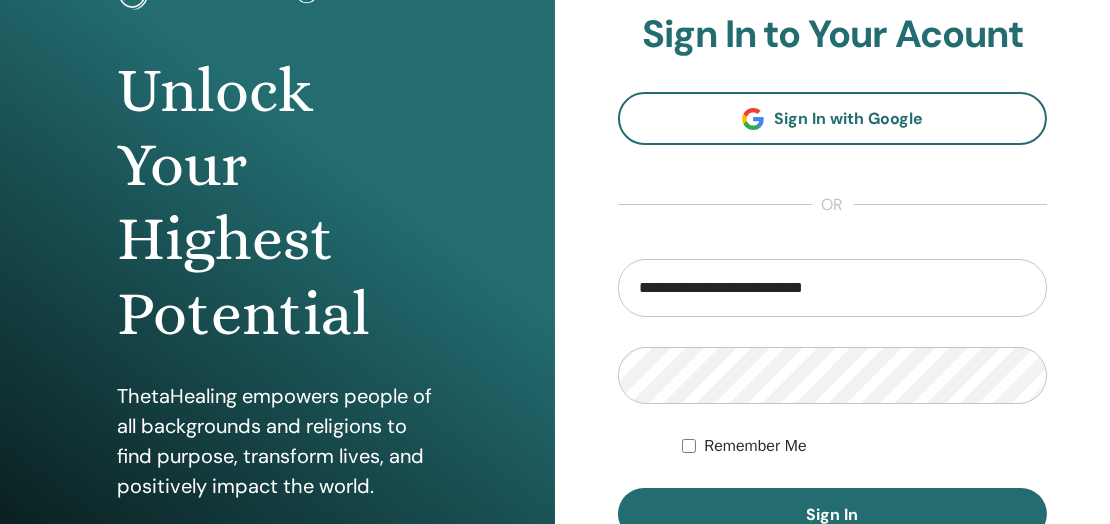 scroll, scrollTop: 210, scrollLeft: 0, axis: vertical 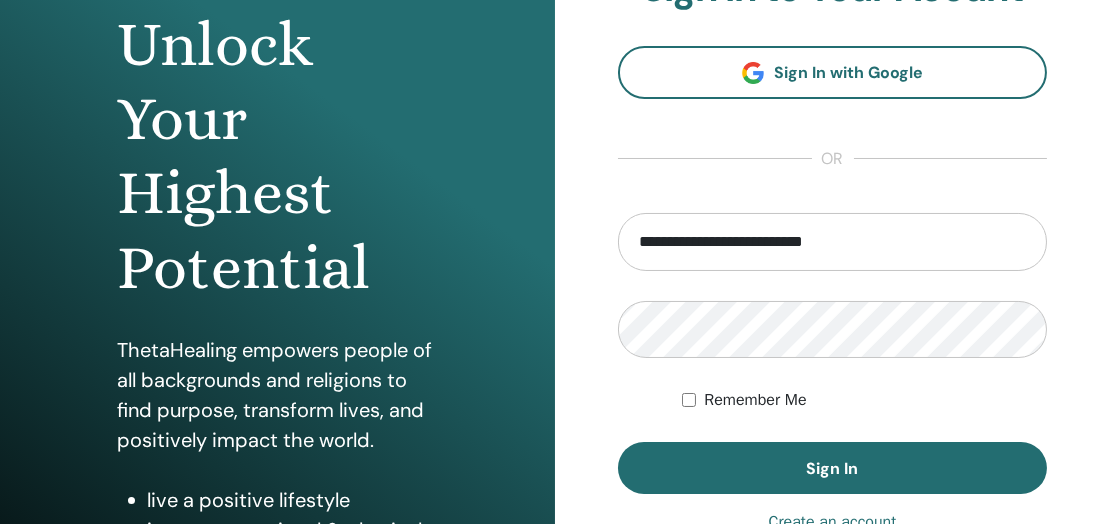 type on "**********" 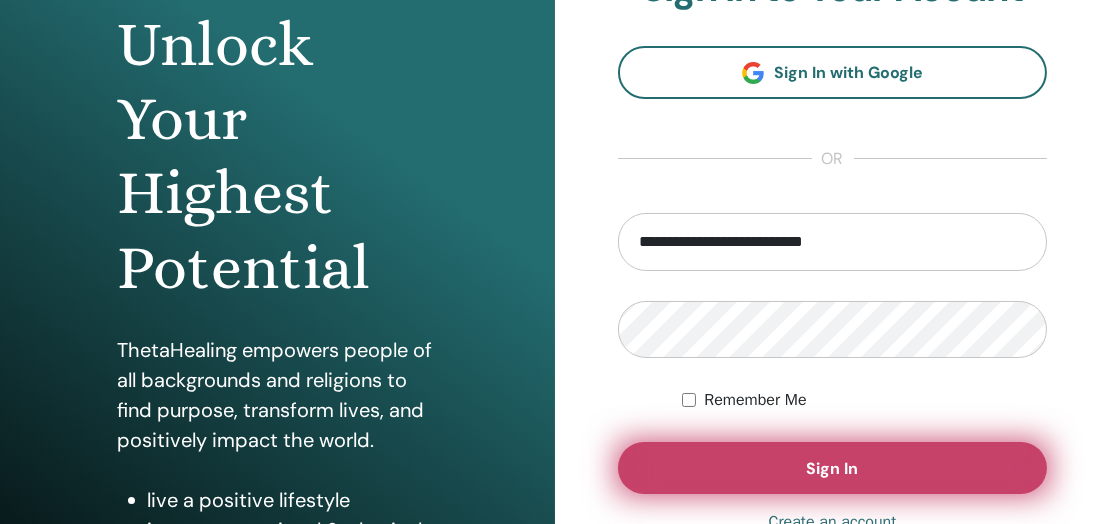 click on "Sign In" at bounding box center [833, 468] 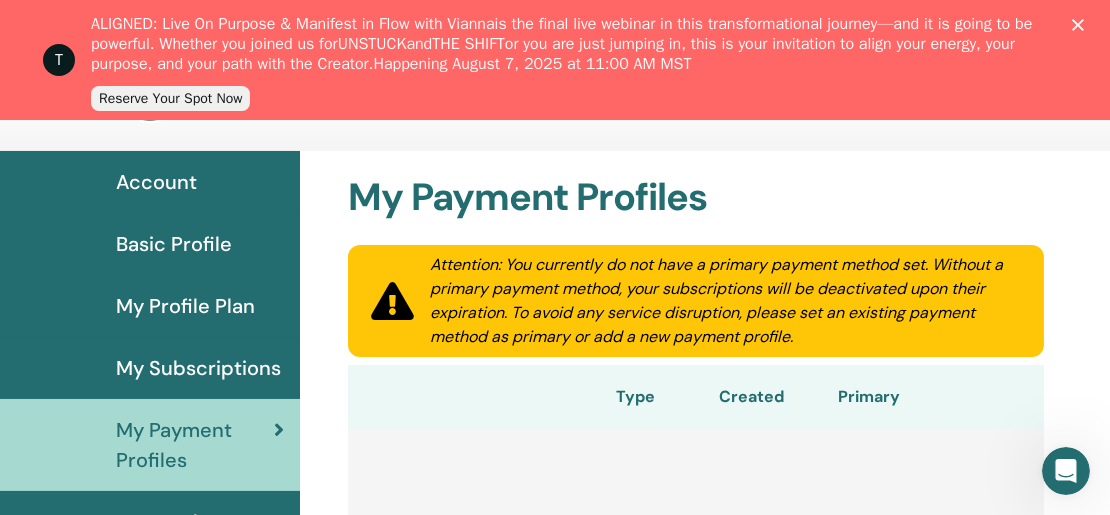 scroll, scrollTop: 0, scrollLeft: 0, axis: both 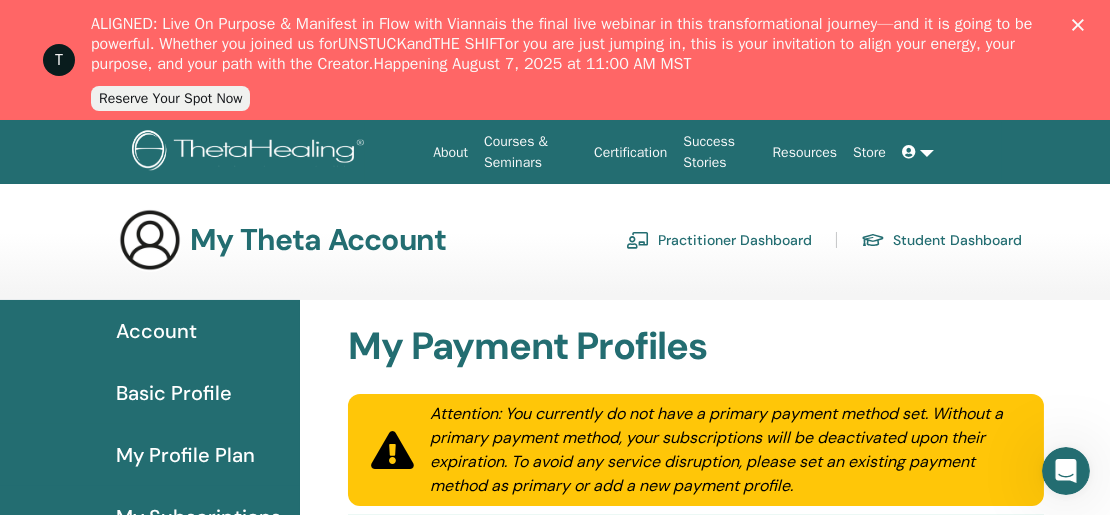 click on "Account" at bounding box center (156, 331) 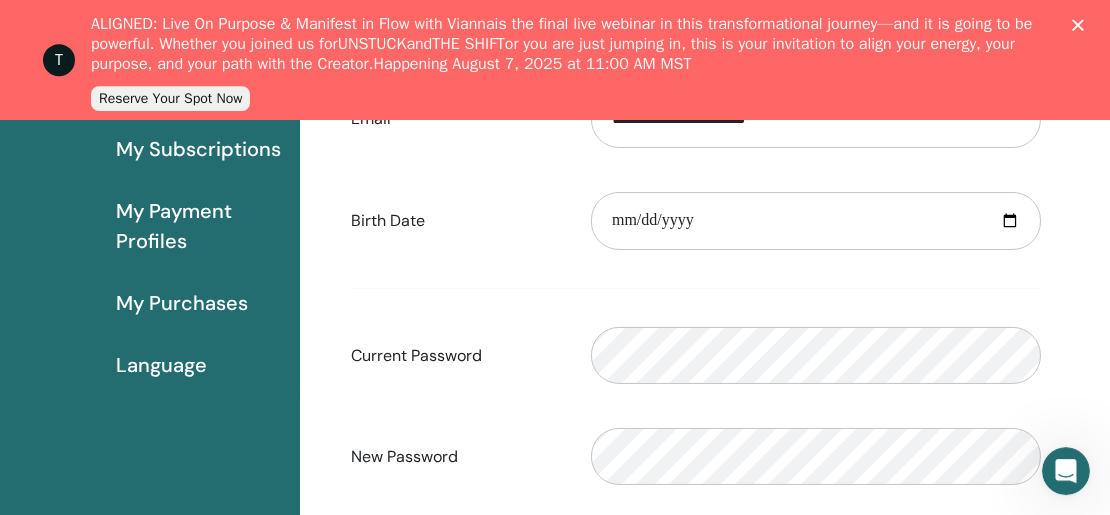 scroll, scrollTop: 464, scrollLeft: 0, axis: vertical 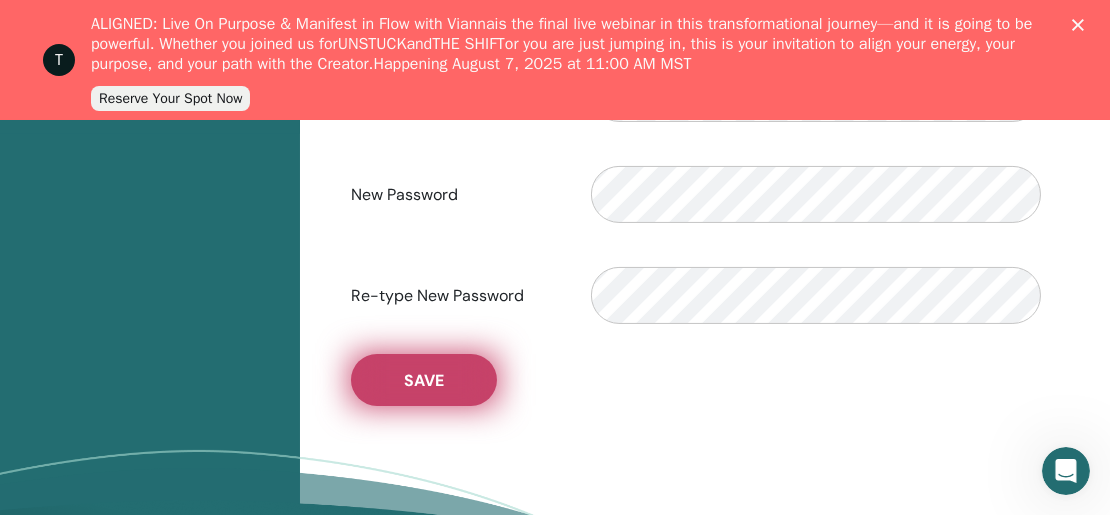 click on "Save" at bounding box center (424, 380) 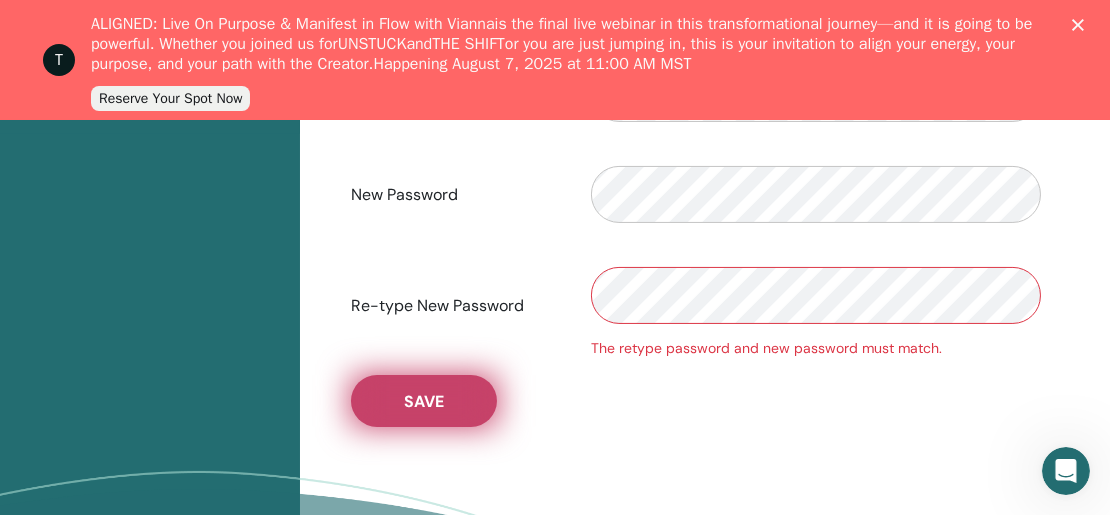 click on "Save" at bounding box center [424, 401] 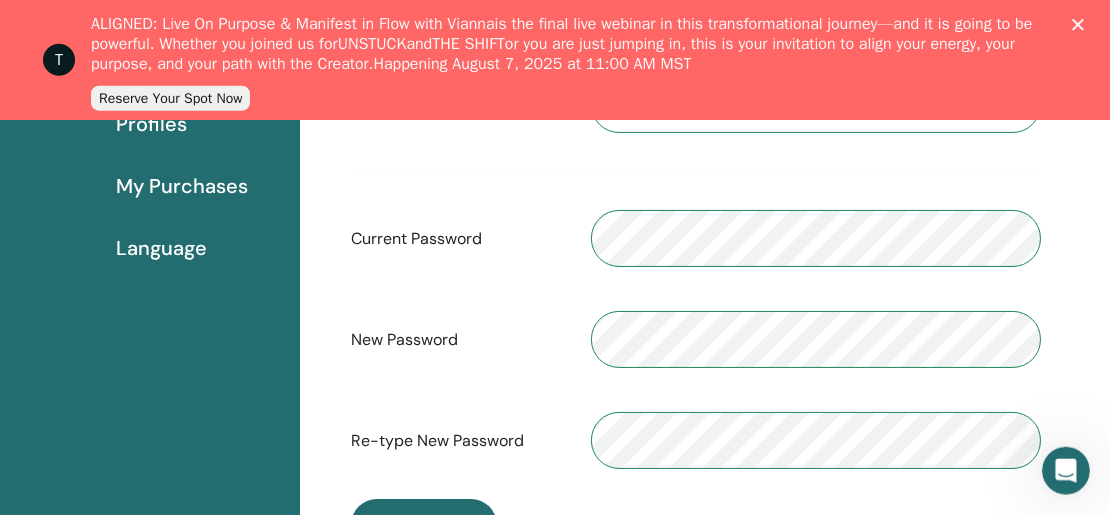 scroll, scrollTop: 569, scrollLeft: 0, axis: vertical 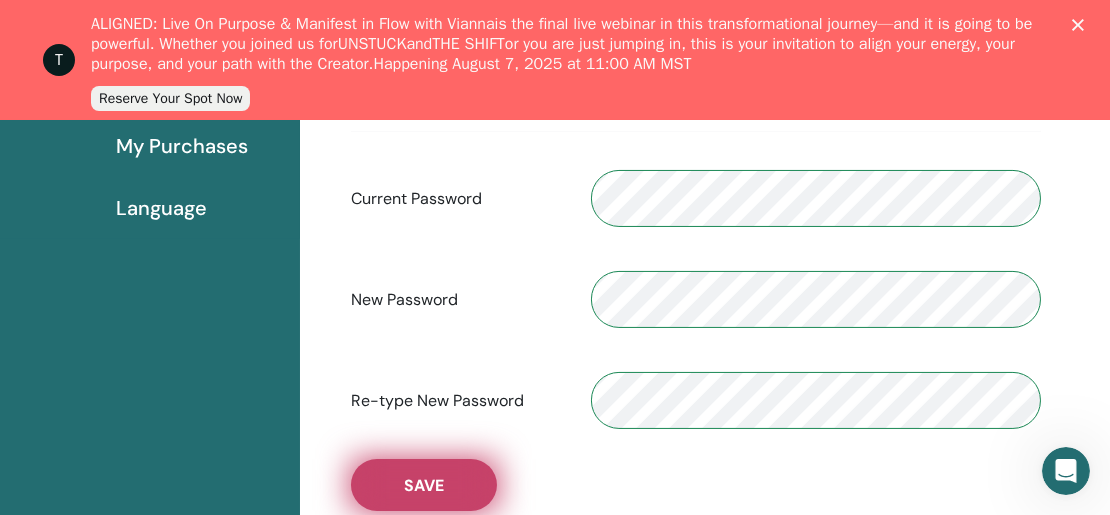click on "Save" at bounding box center [424, 485] 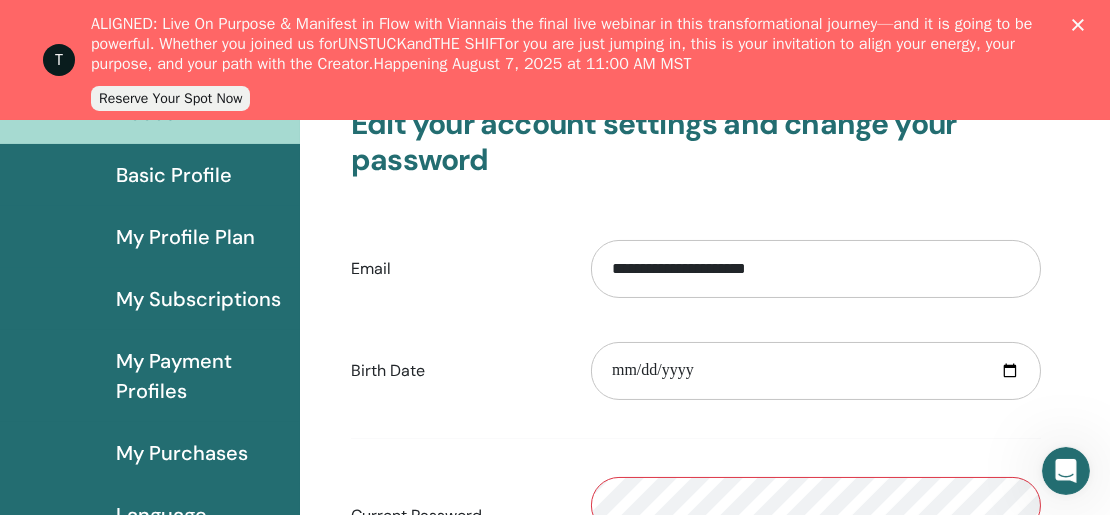 scroll, scrollTop: 0, scrollLeft: 0, axis: both 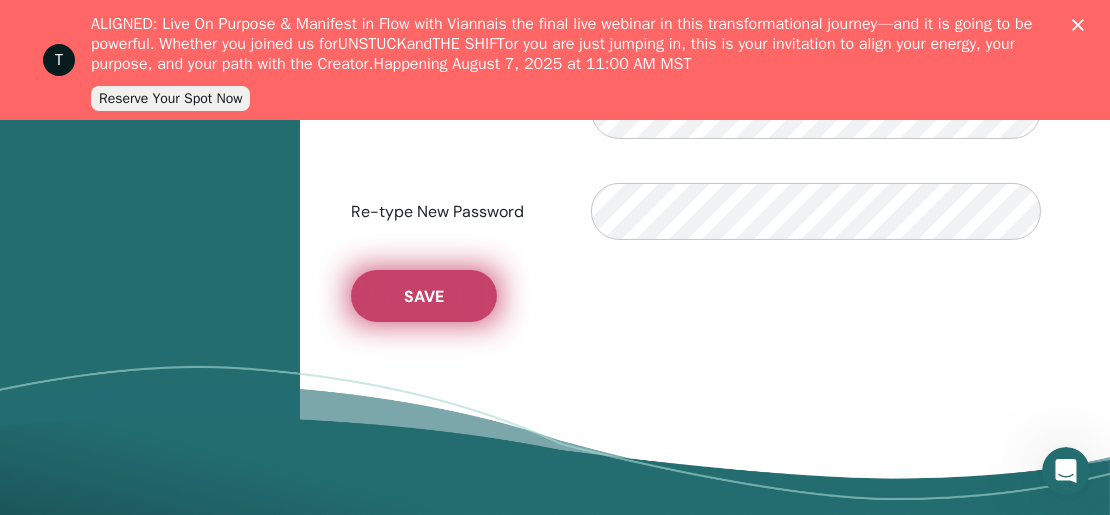 click on "Save" at bounding box center [424, 296] 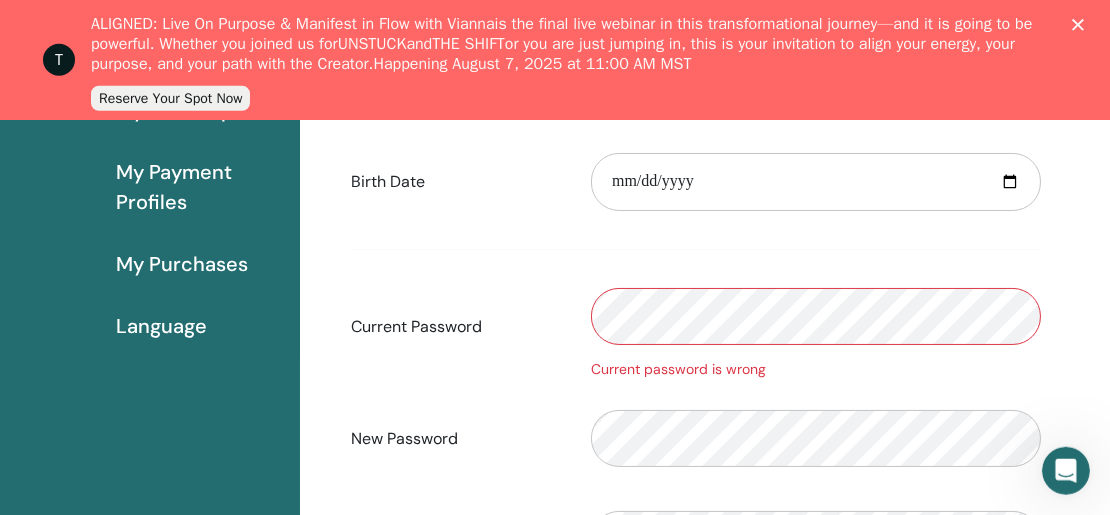 scroll, scrollTop: 464, scrollLeft: 0, axis: vertical 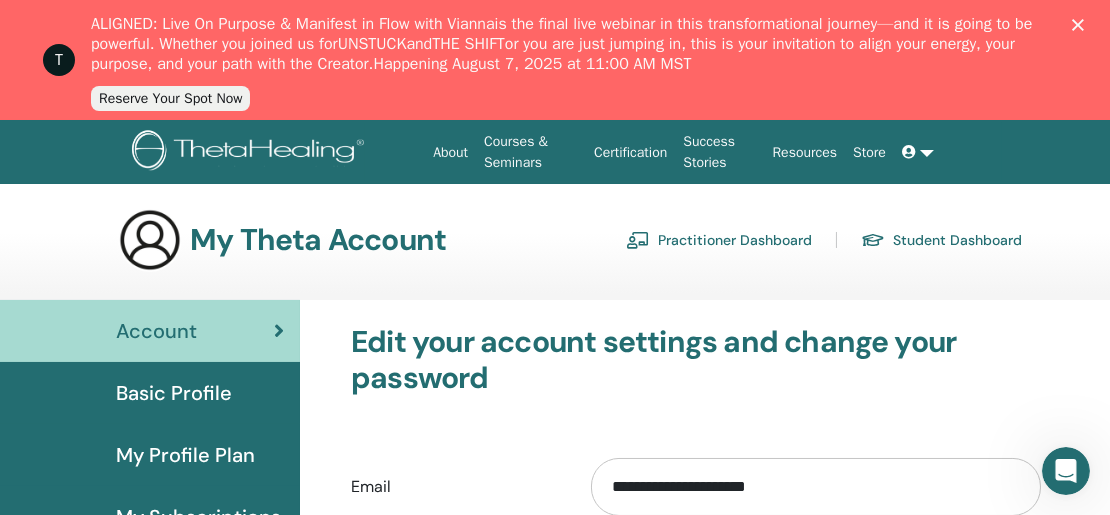 click at bounding box center (251, 152) 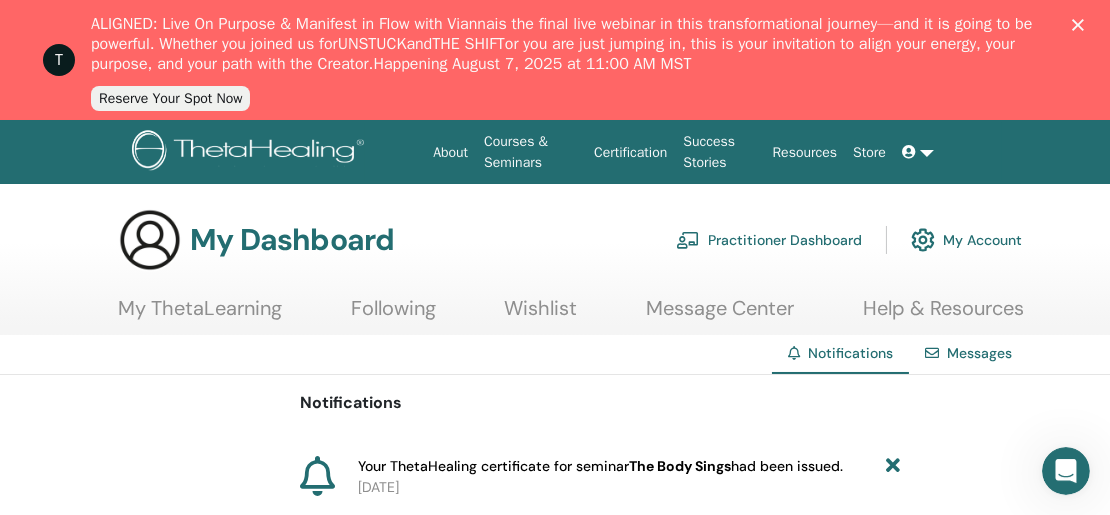 scroll, scrollTop: 0, scrollLeft: 0, axis: both 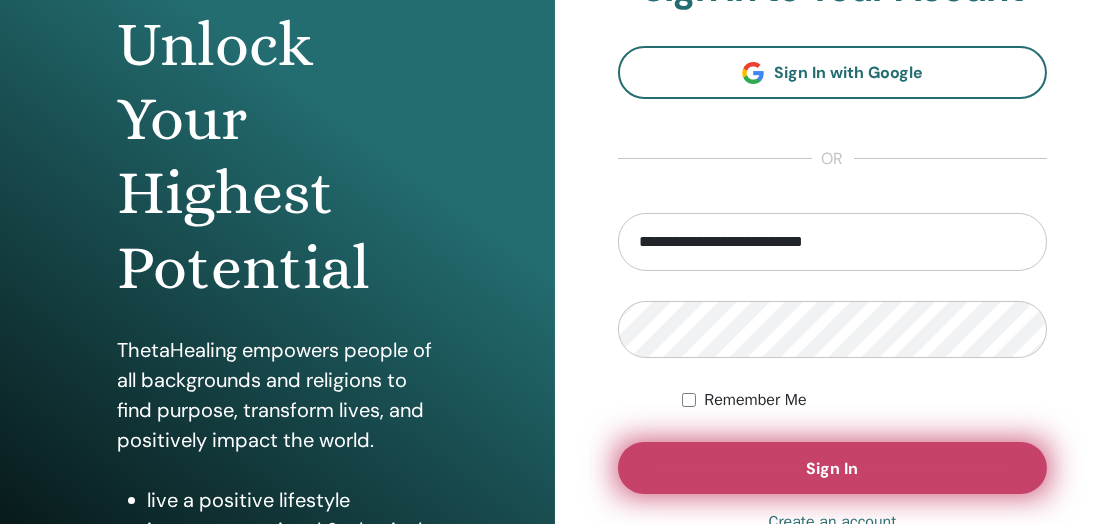 type on "**********" 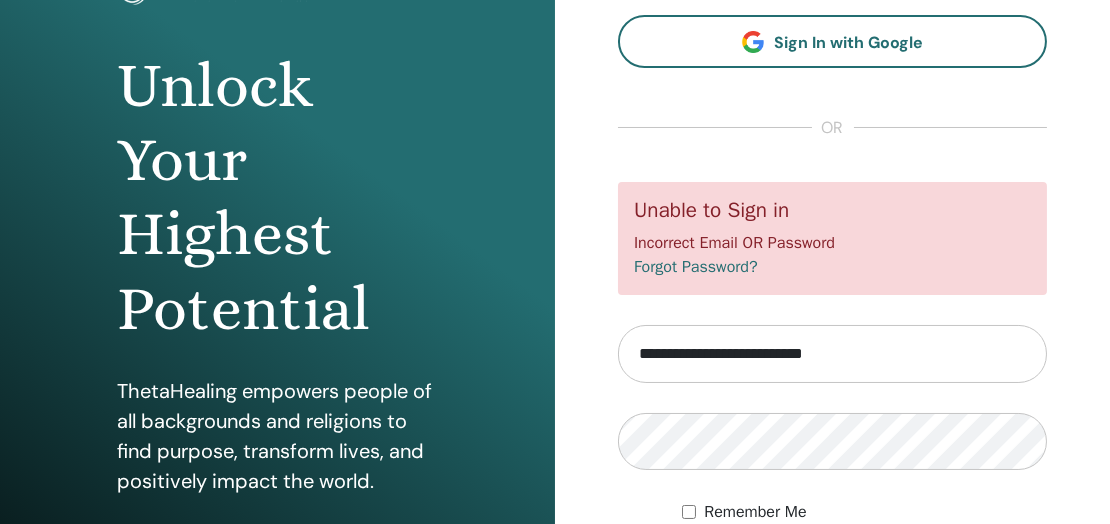 scroll, scrollTop: 218, scrollLeft: 0, axis: vertical 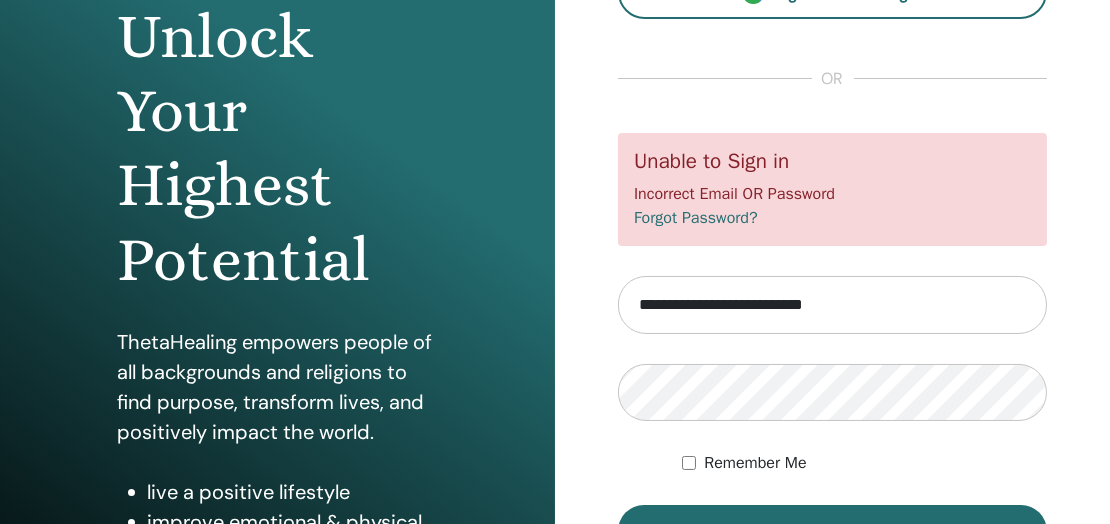 drag, startPoint x: 880, startPoint y: 303, endPoint x: 608, endPoint y: 336, distance: 273.99454 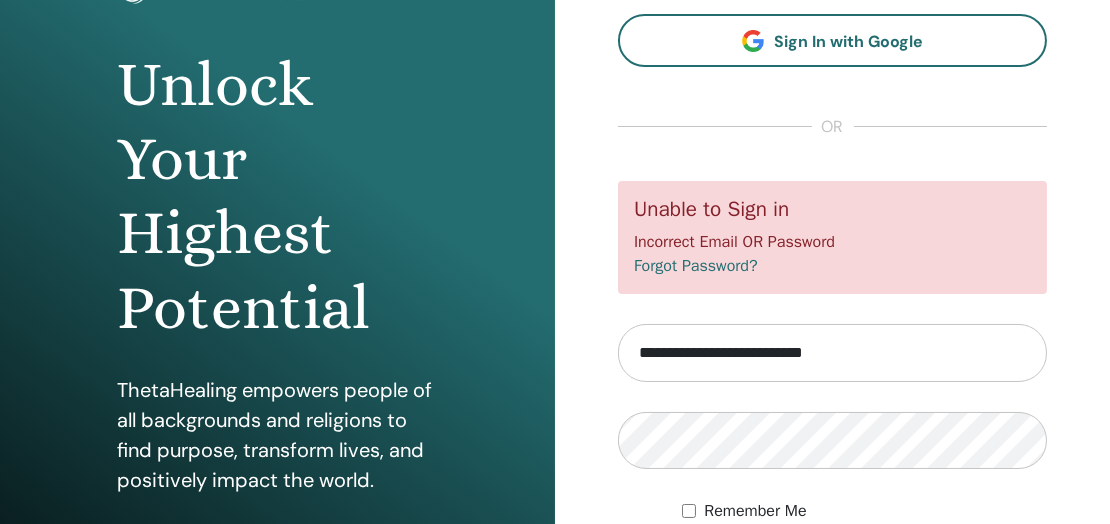 scroll, scrollTop: 225, scrollLeft: 0, axis: vertical 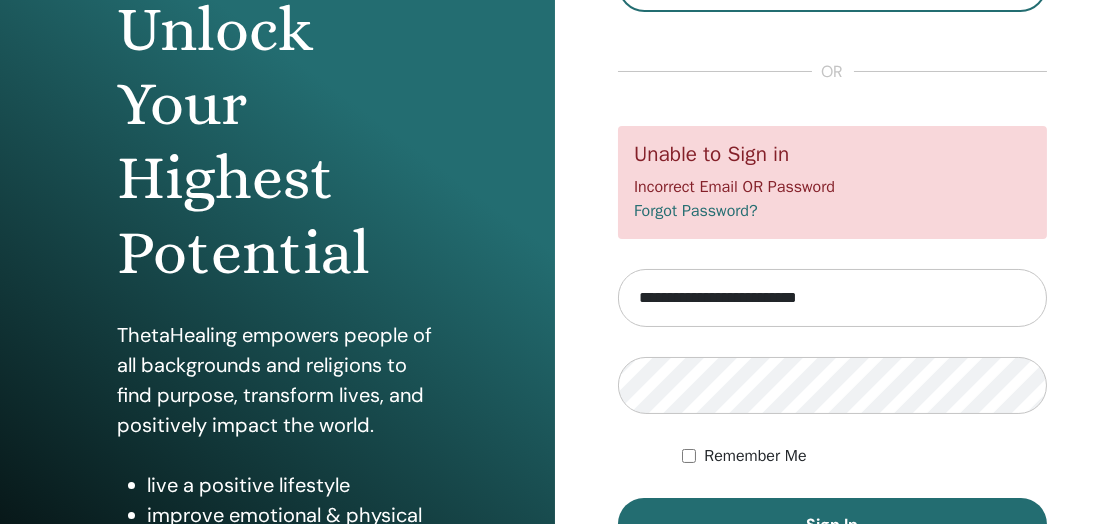 type on "**********" 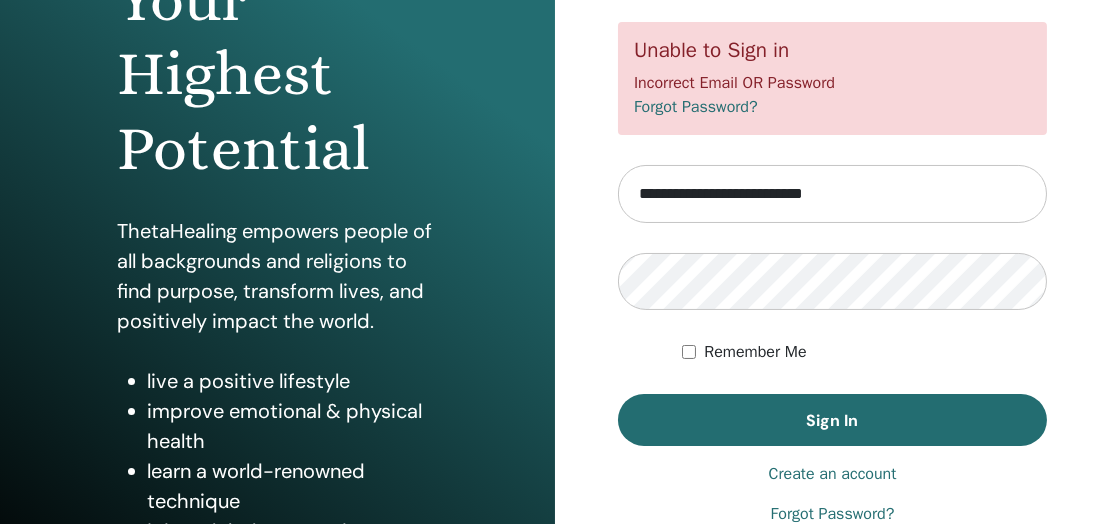 scroll, scrollTop: 435, scrollLeft: 0, axis: vertical 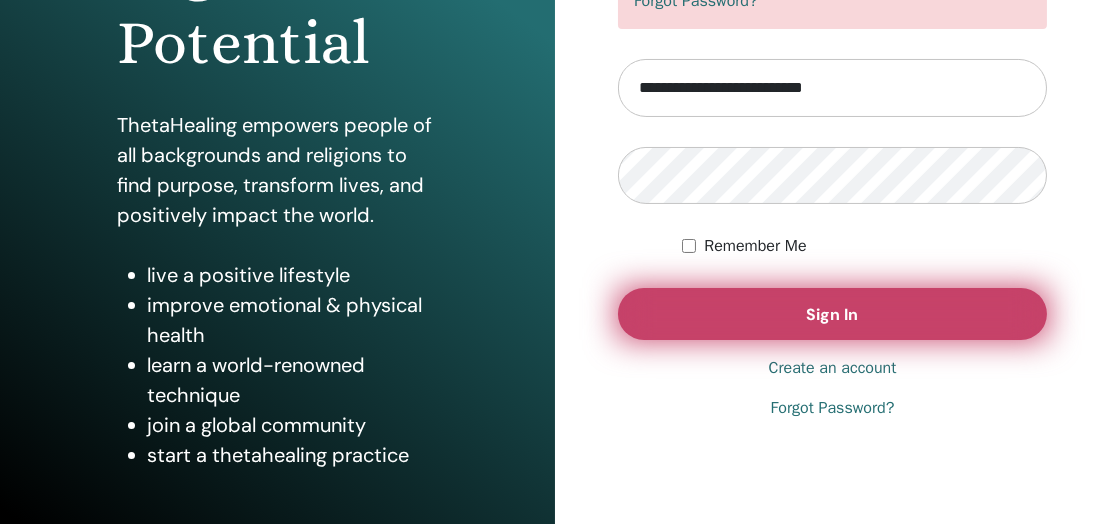 click on "Sign In" at bounding box center (833, 314) 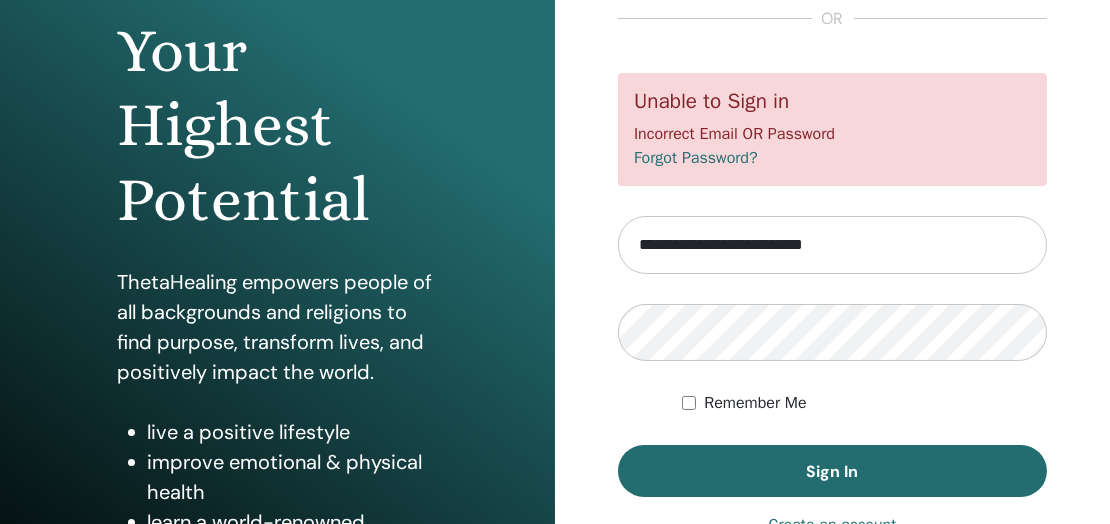 scroll, scrollTop: 323, scrollLeft: 0, axis: vertical 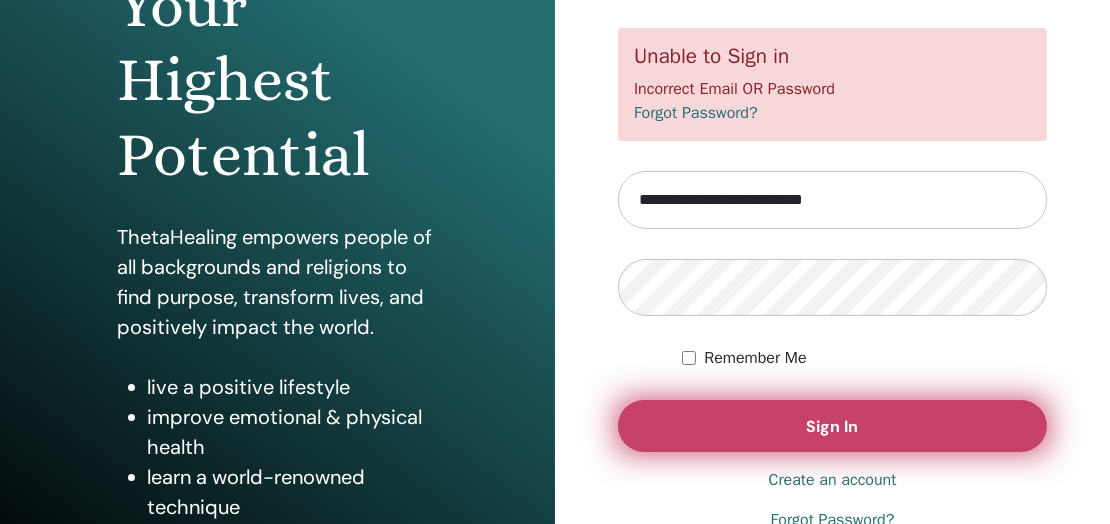 click on "Sign In" at bounding box center [833, 426] 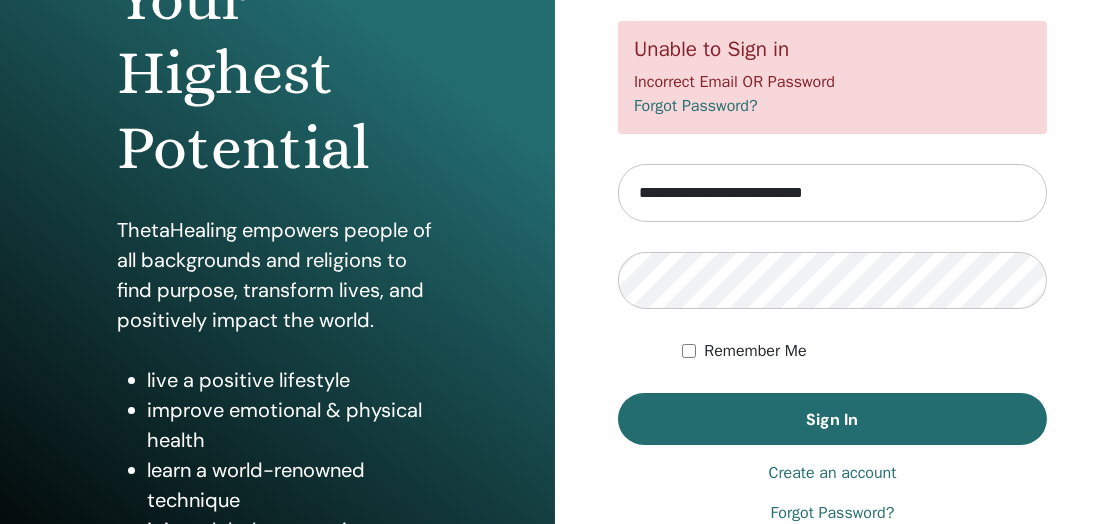 scroll, scrollTop: 0, scrollLeft: 0, axis: both 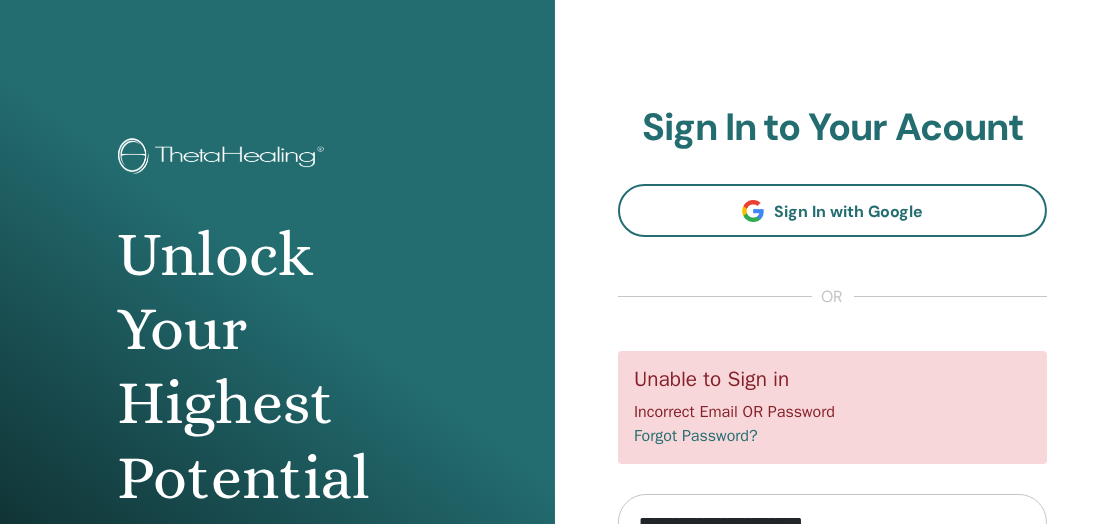 click at bounding box center [224, 158] 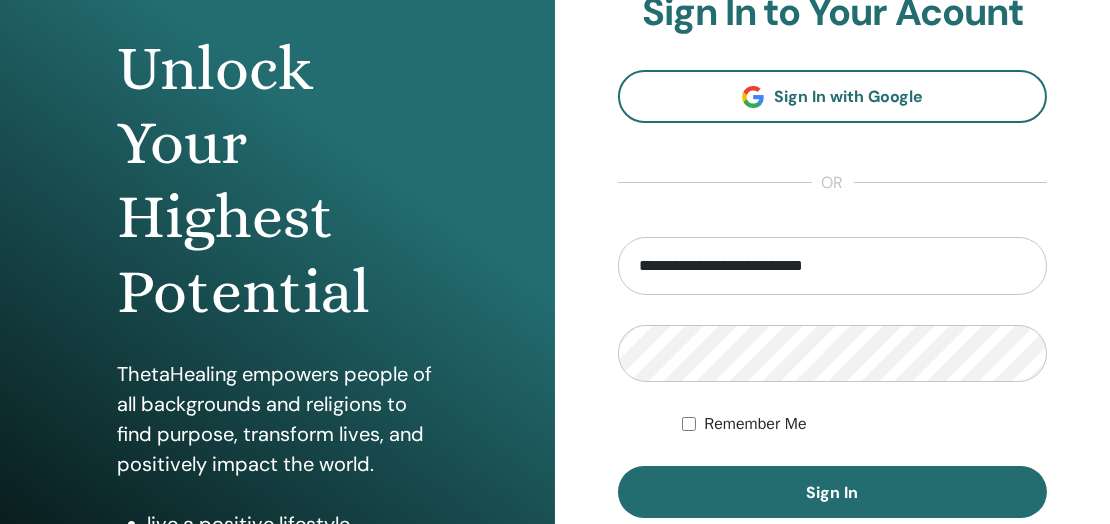 scroll, scrollTop: 210, scrollLeft: 0, axis: vertical 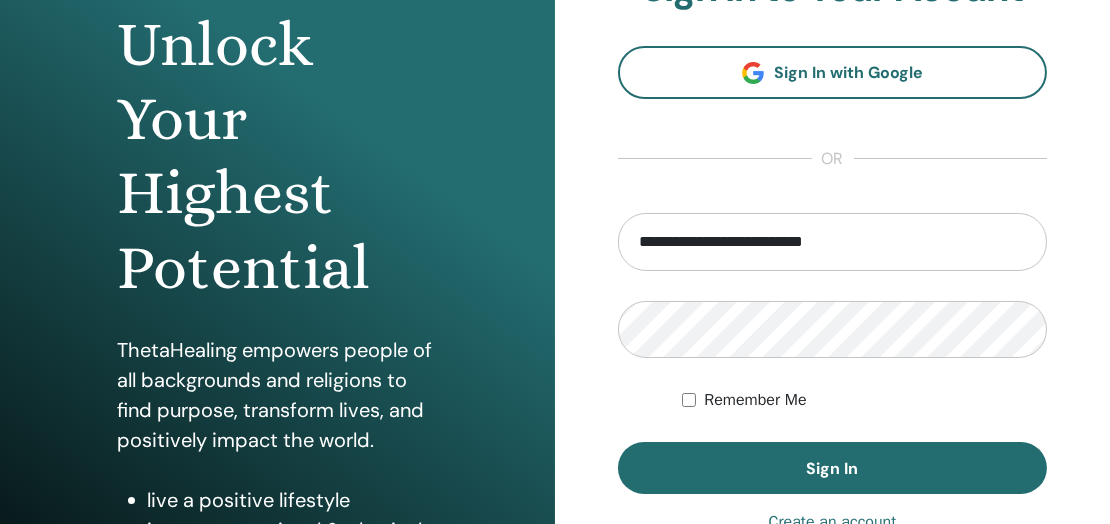 drag, startPoint x: 634, startPoint y: 240, endPoint x: 1089, endPoint y: 191, distance: 457.63086 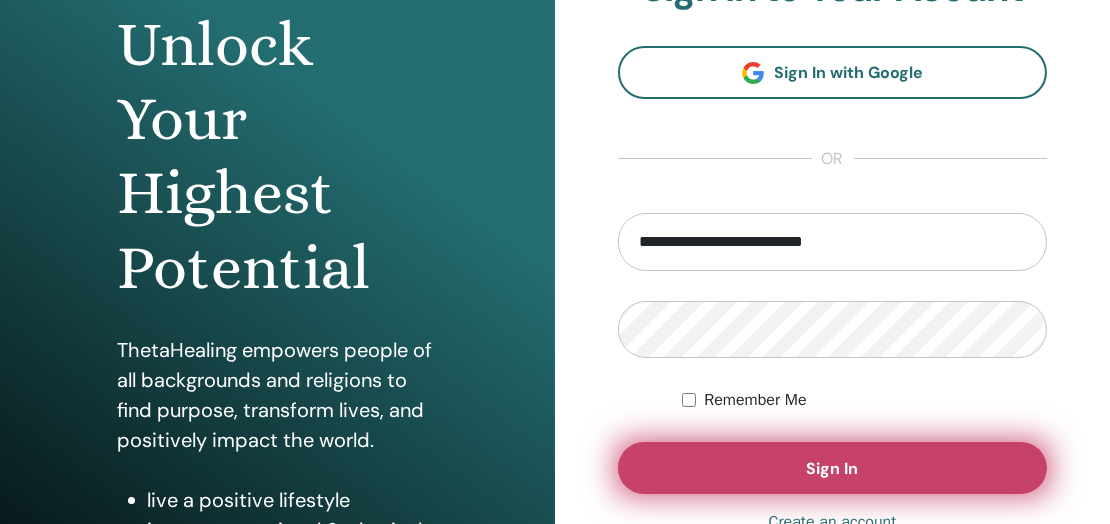 type on "**********" 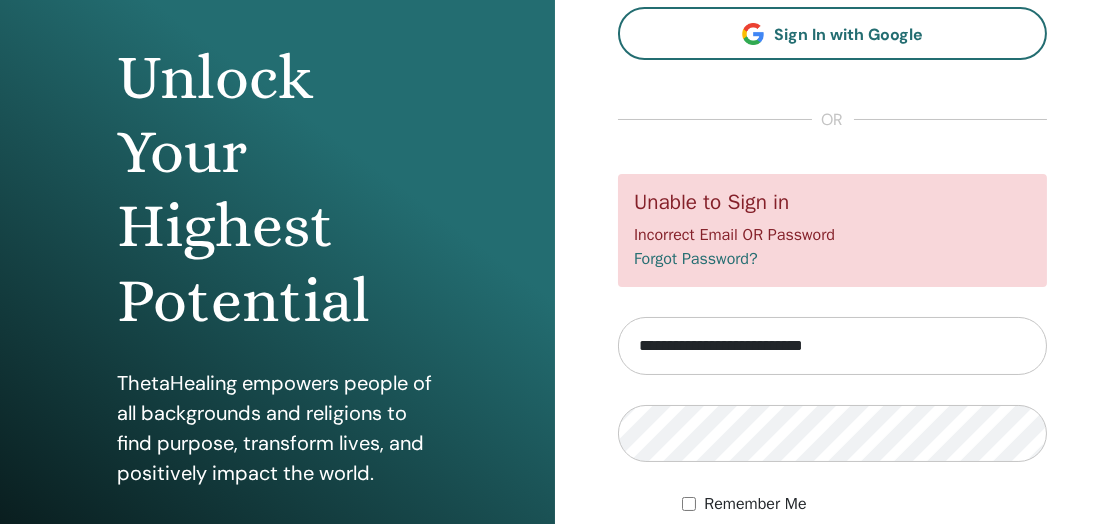 scroll, scrollTop: 218, scrollLeft: 0, axis: vertical 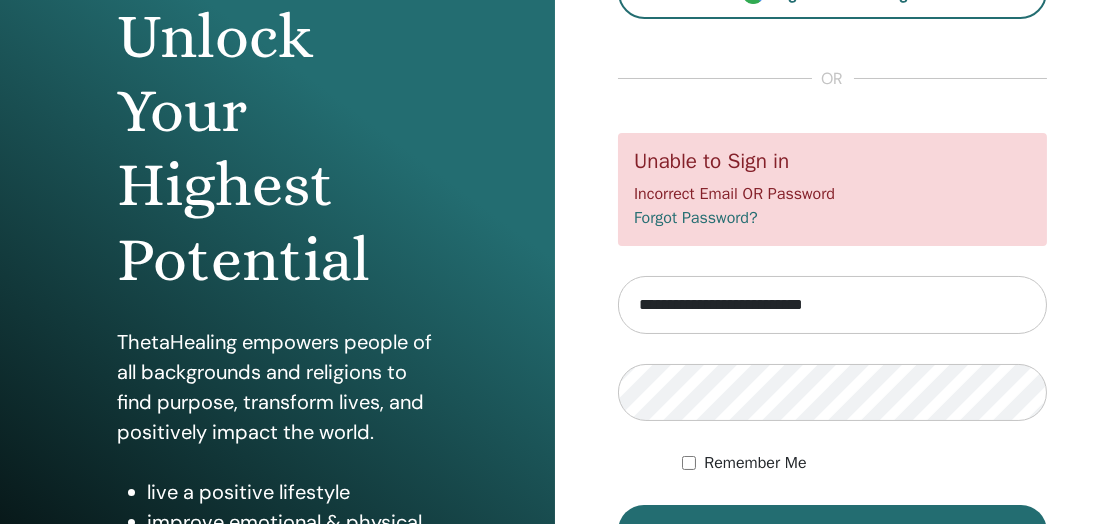 click on "Forgot Password?" at bounding box center [696, 218] 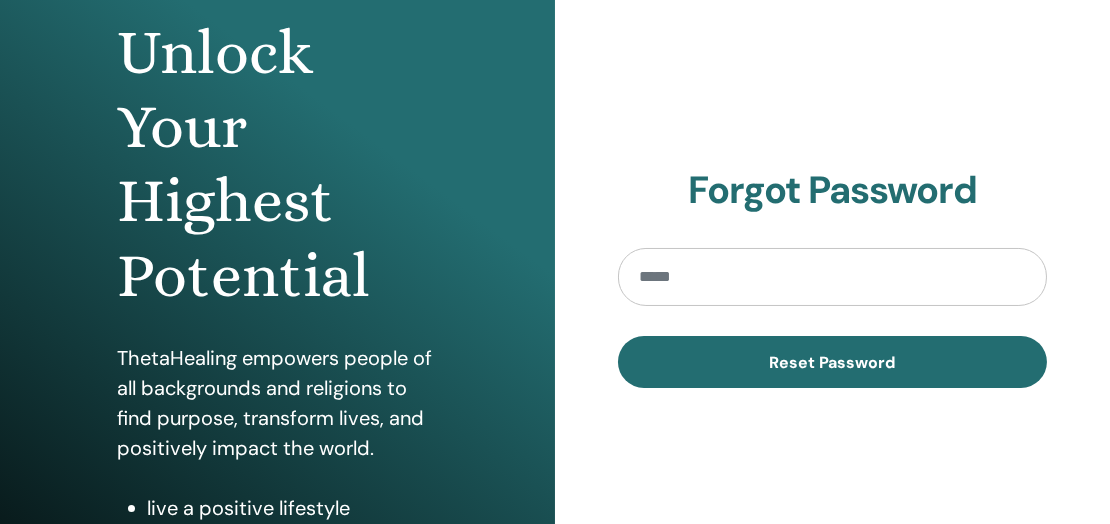 scroll, scrollTop: 315, scrollLeft: 0, axis: vertical 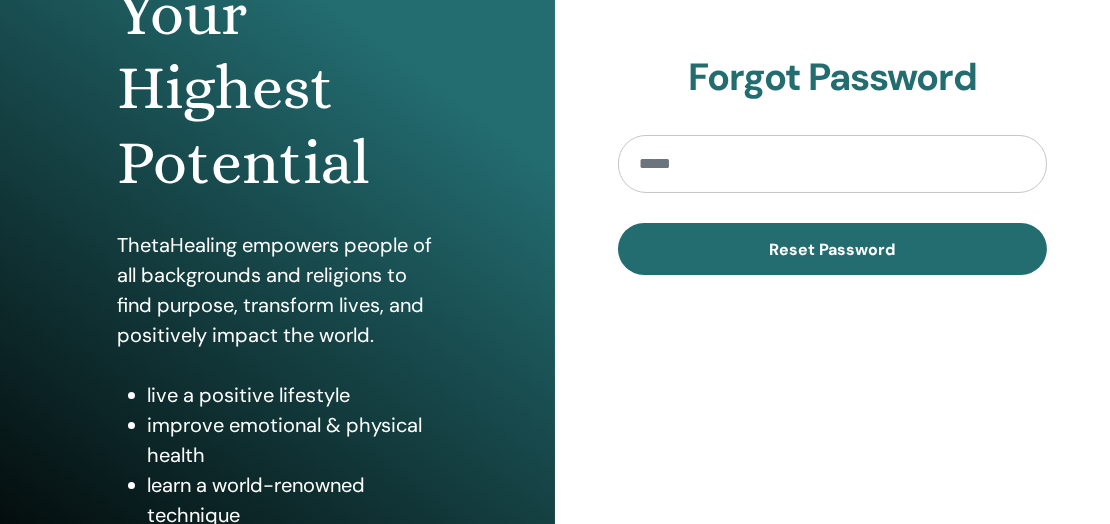 click at bounding box center [832, 164] 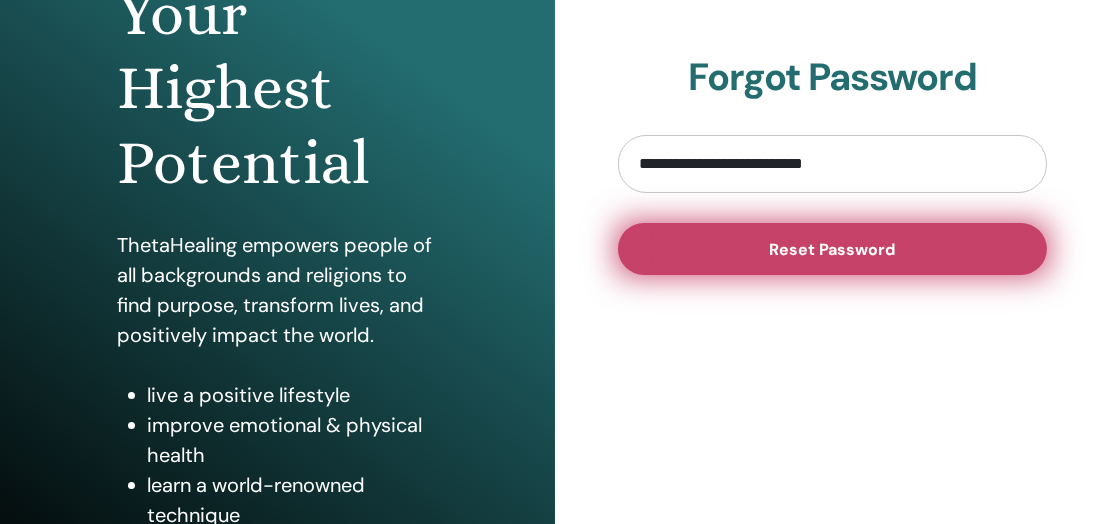 type on "**********" 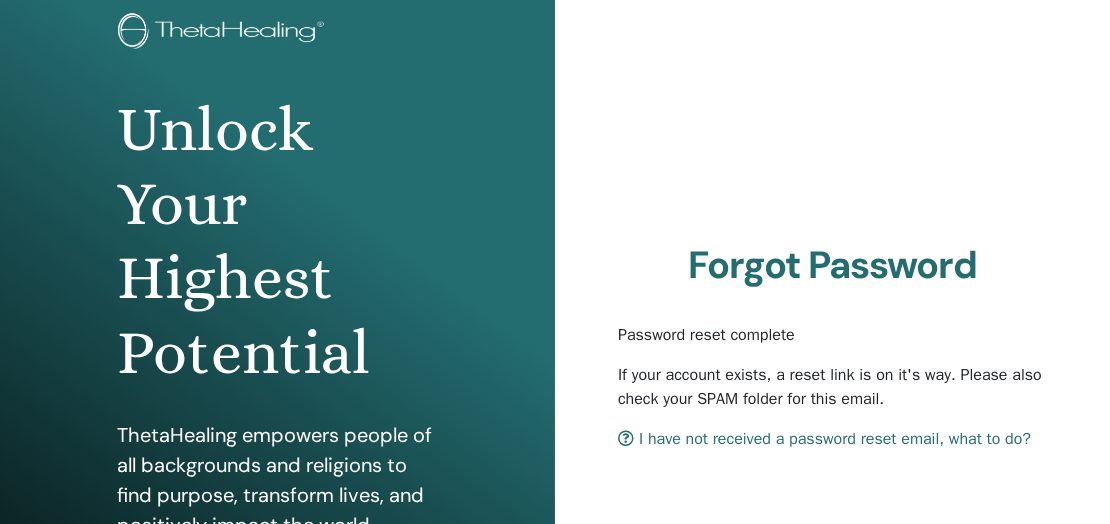 scroll, scrollTop: 420, scrollLeft: 0, axis: vertical 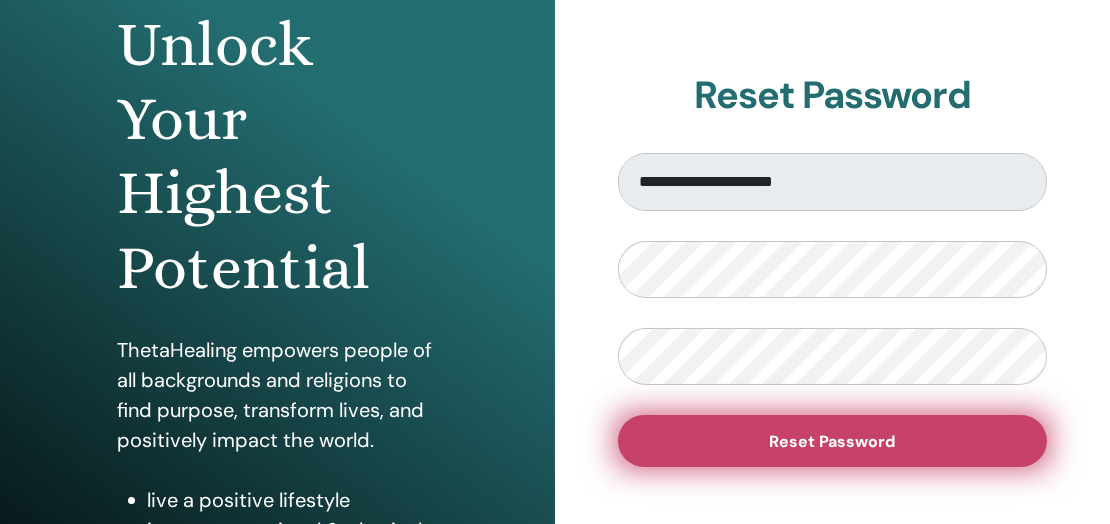 click on "Reset Password" at bounding box center (833, 441) 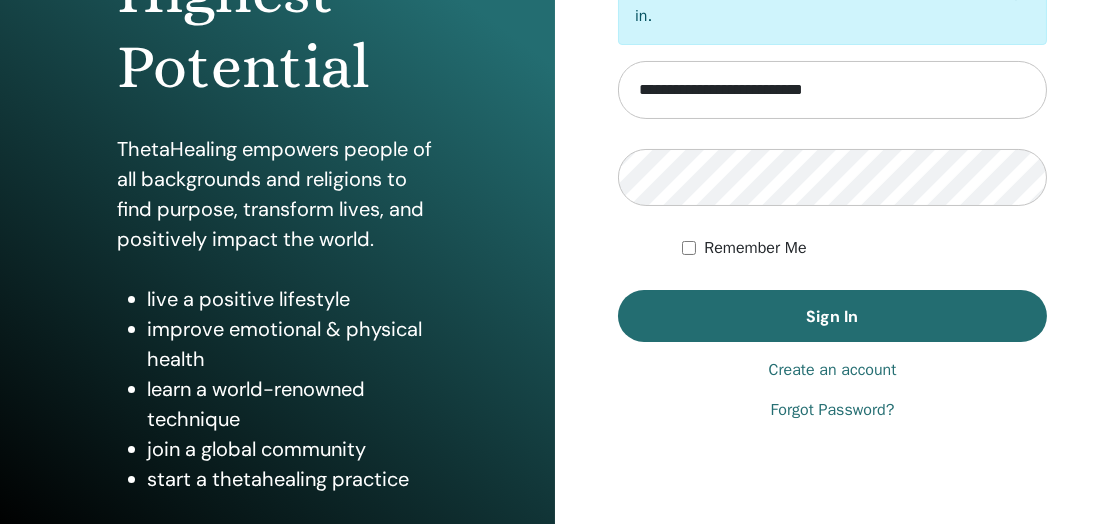 scroll, scrollTop: 435, scrollLeft: 0, axis: vertical 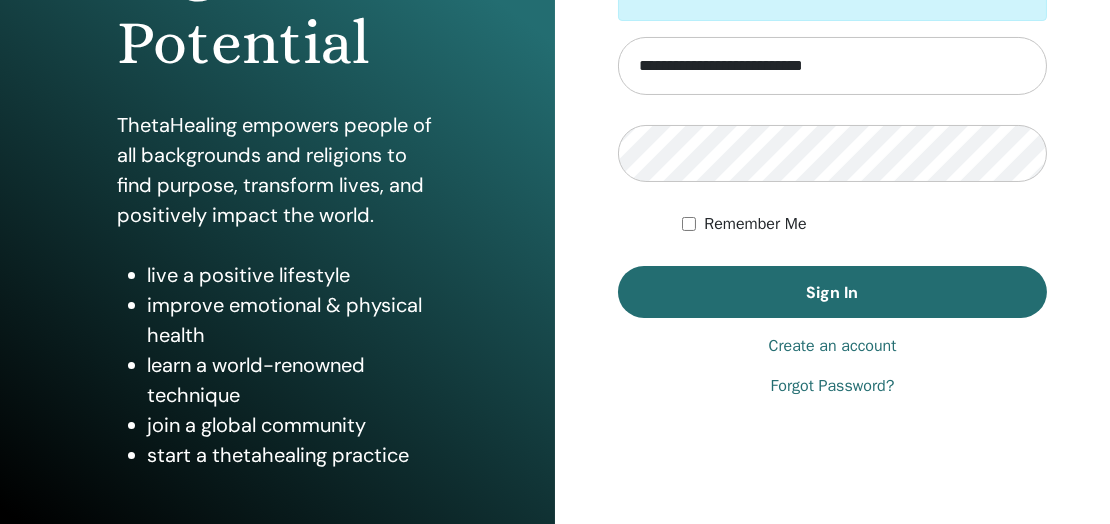 type on "**********" 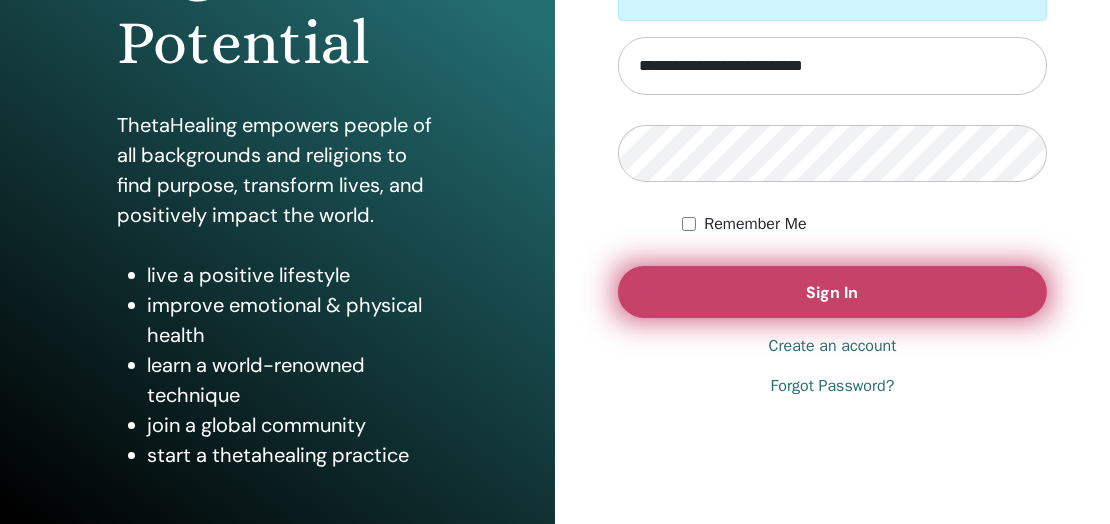 click on "Sign In" at bounding box center (833, 292) 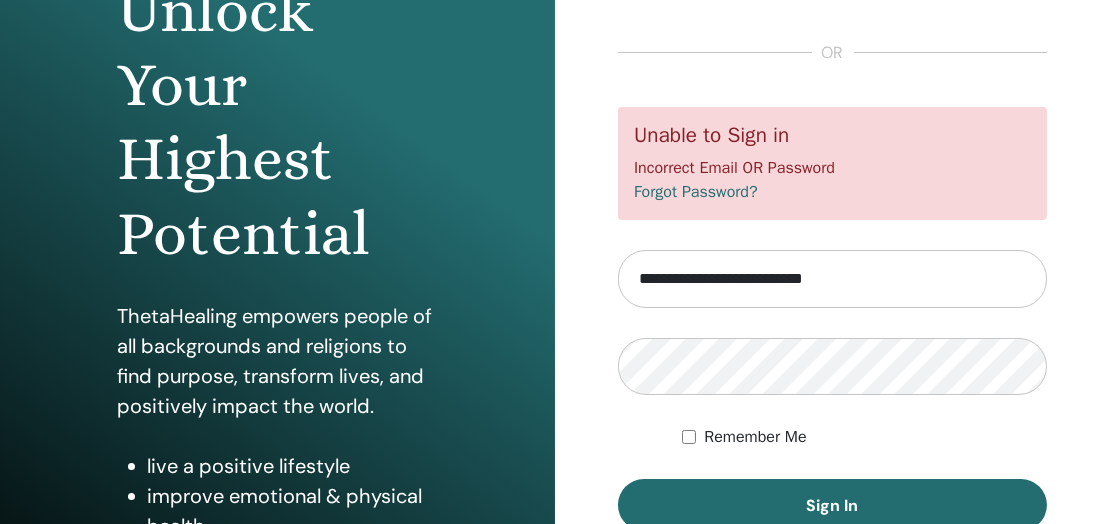 scroll, scrollTop: 323, scrollLeft: 0, axis: vertical 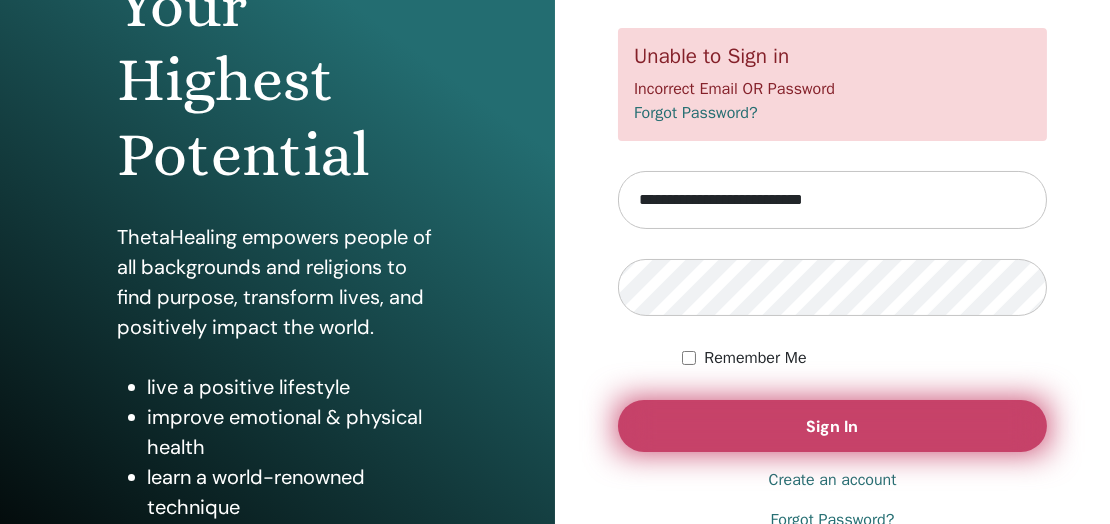 click on "Sign In" at bounding box center [833, 426] 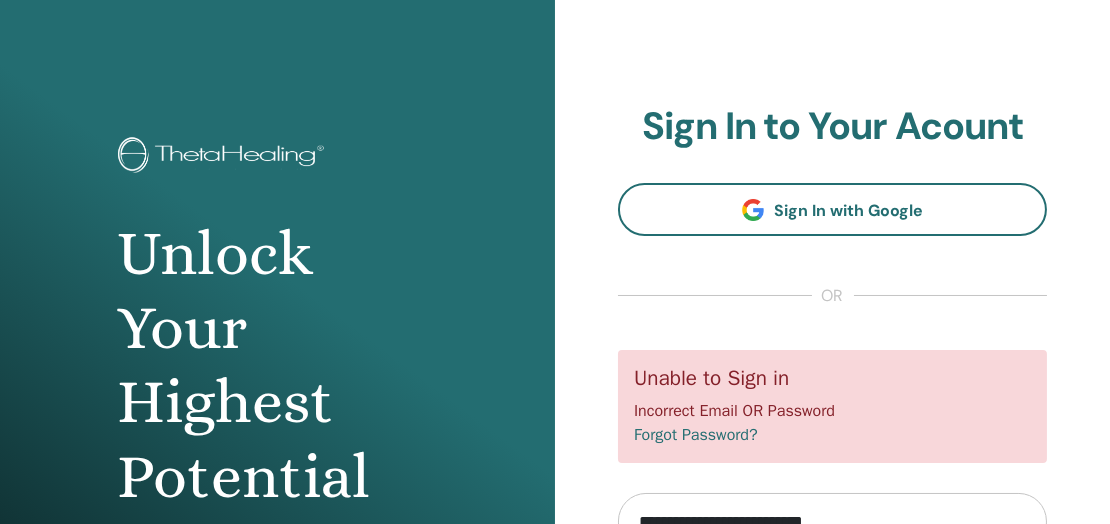 scroll, scrollTop: 0, scrollLeft: 0, axis: both 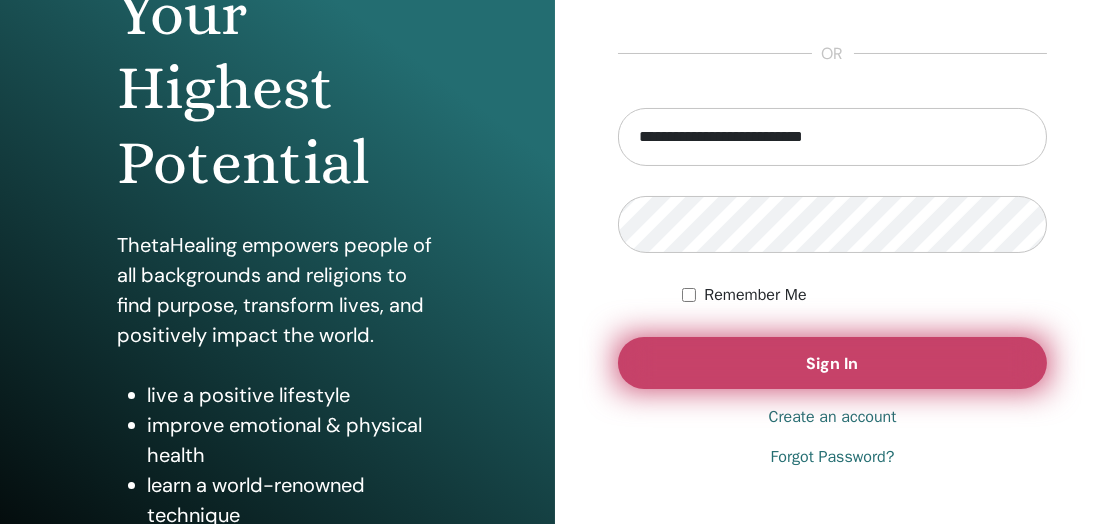 type on "**********" 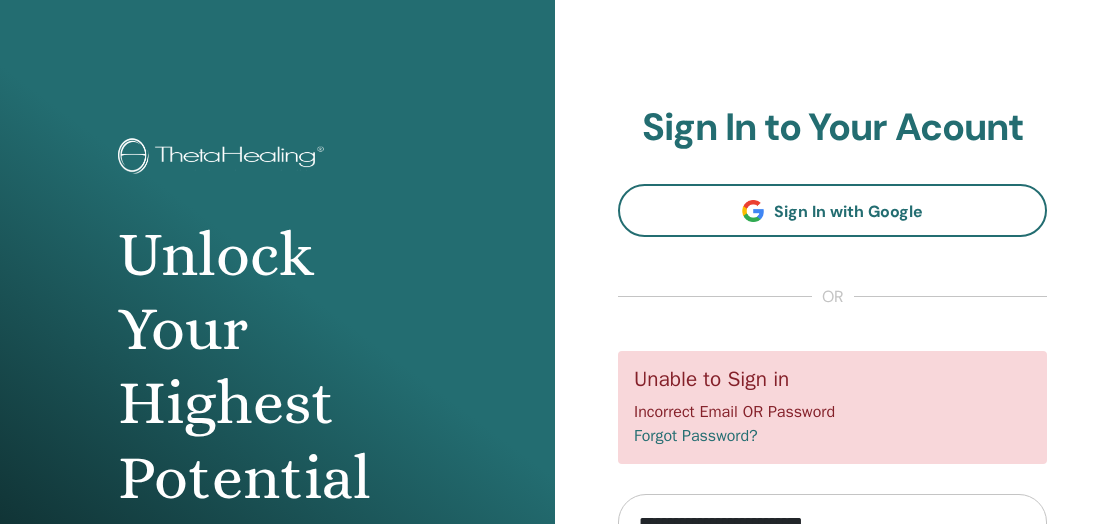 scroll, scrollTop: 8, scrollLeft: 0, axis: vertical 